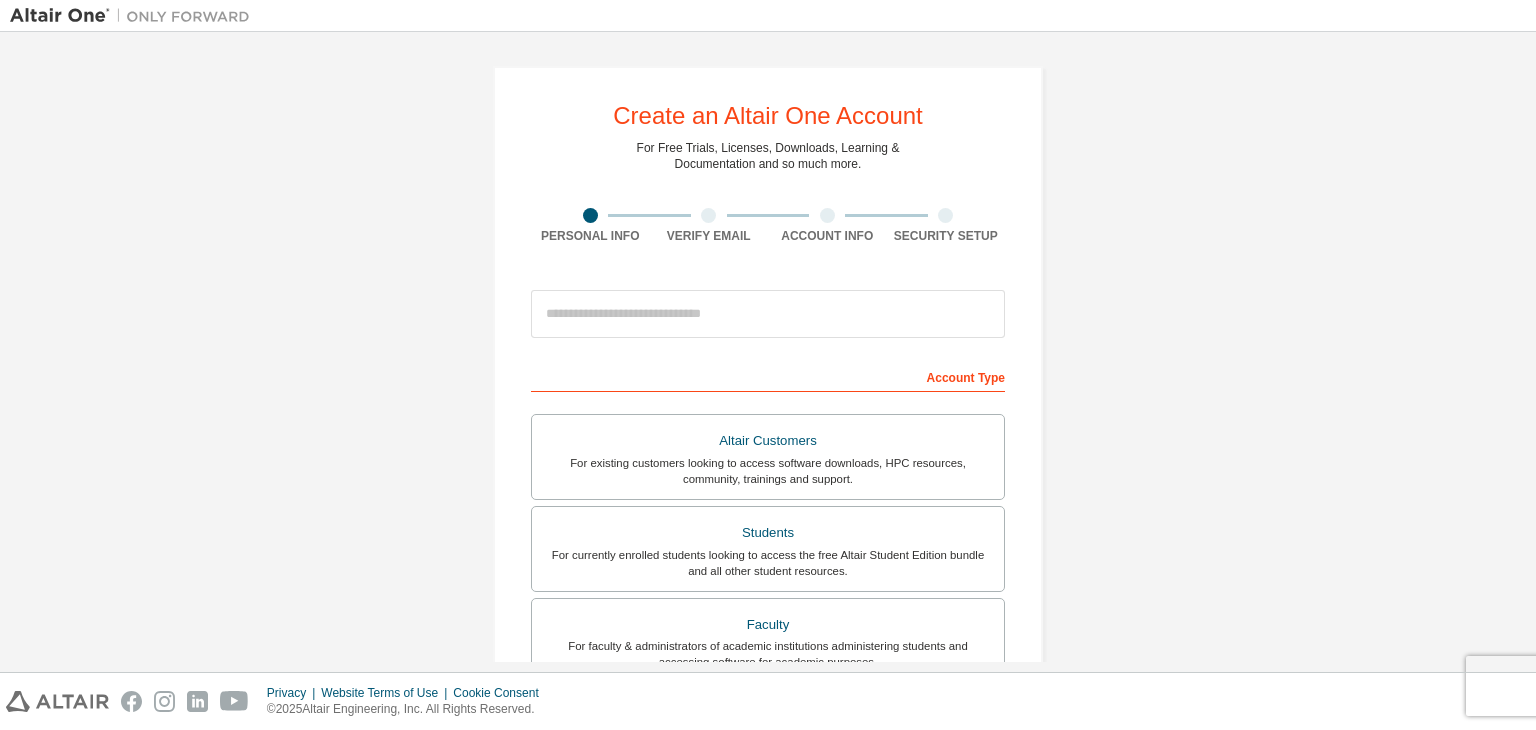 scroll, scrollTop: 0, scrollLeft: 0, axis: both 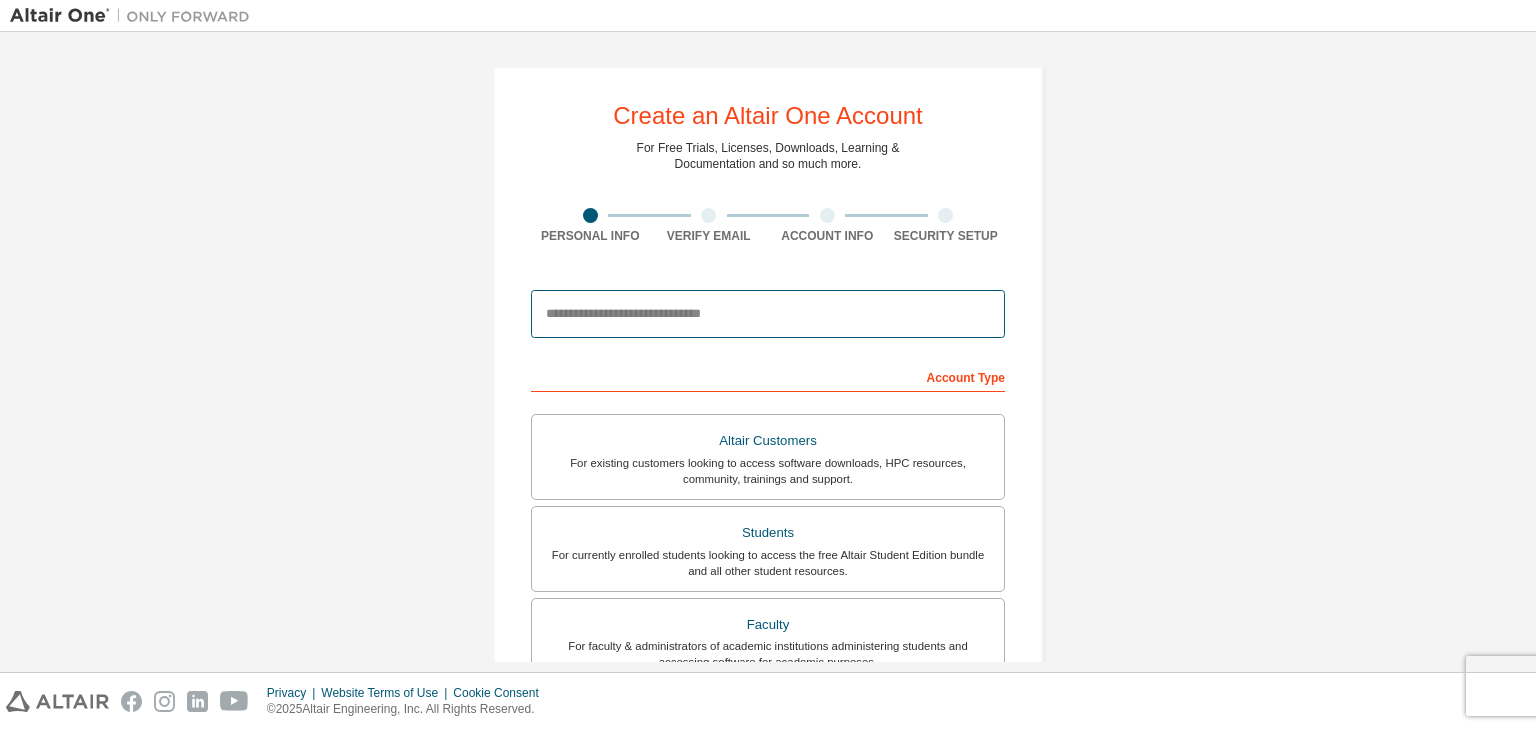 click at bounding box center (768, 314) 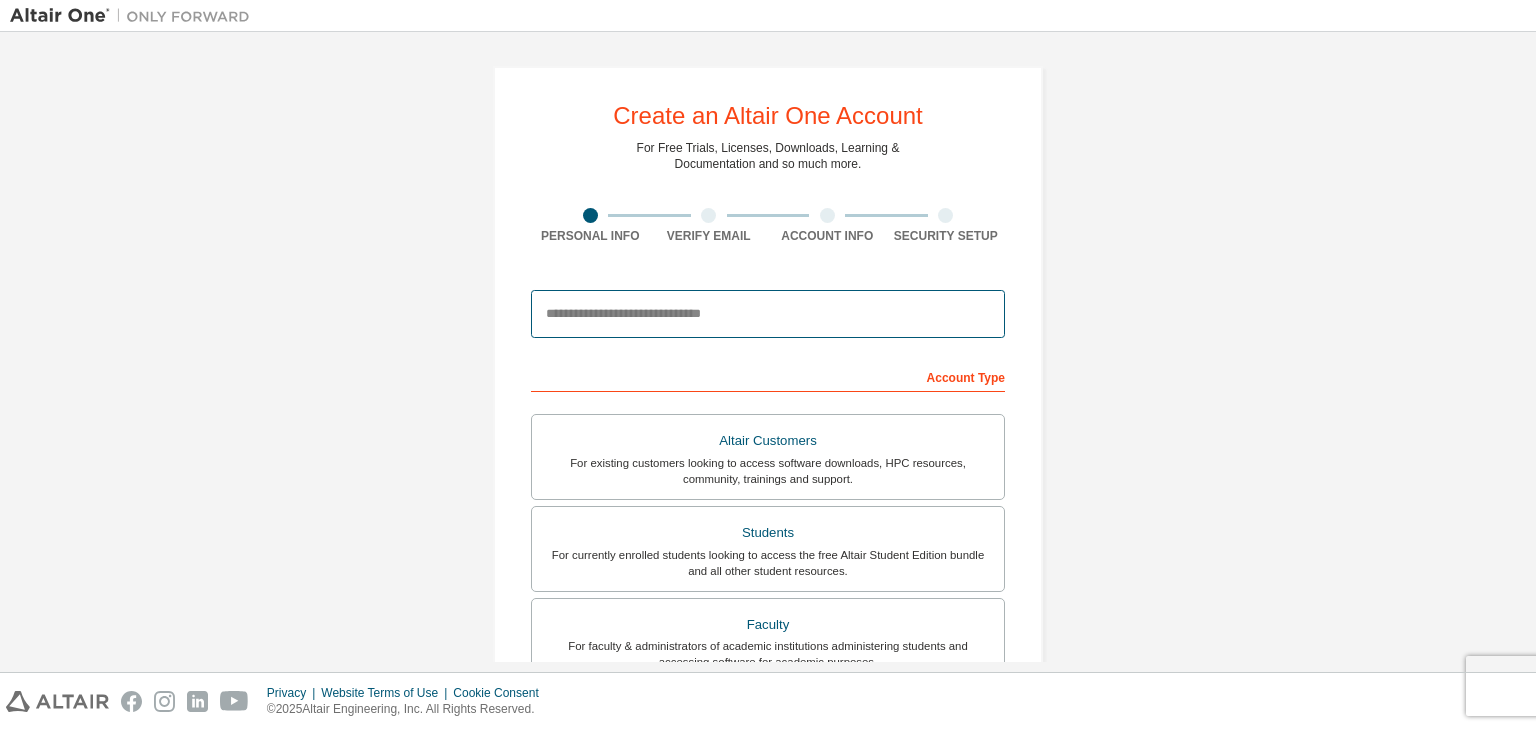 type on "**********" 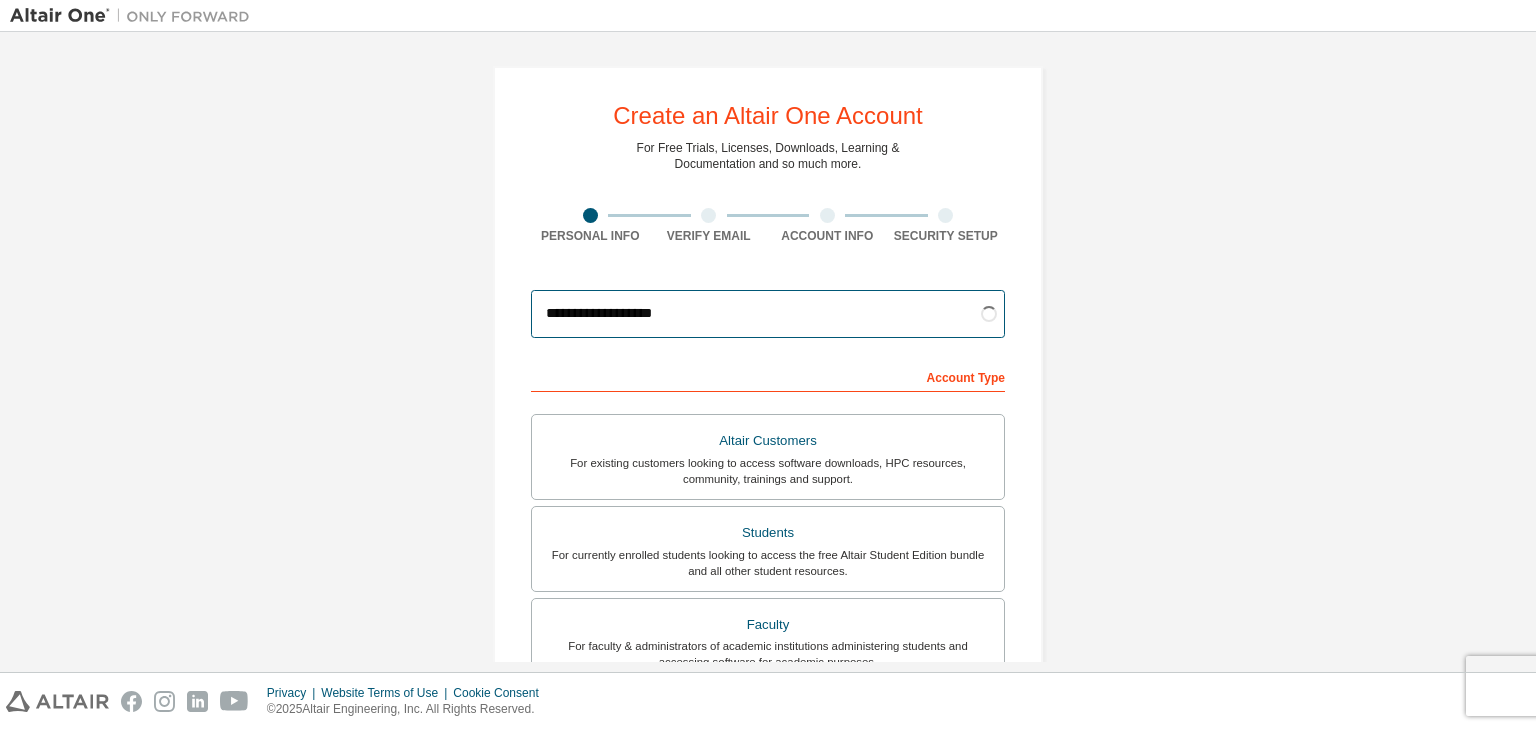 click on "**********" at bounding box center [768, 314] 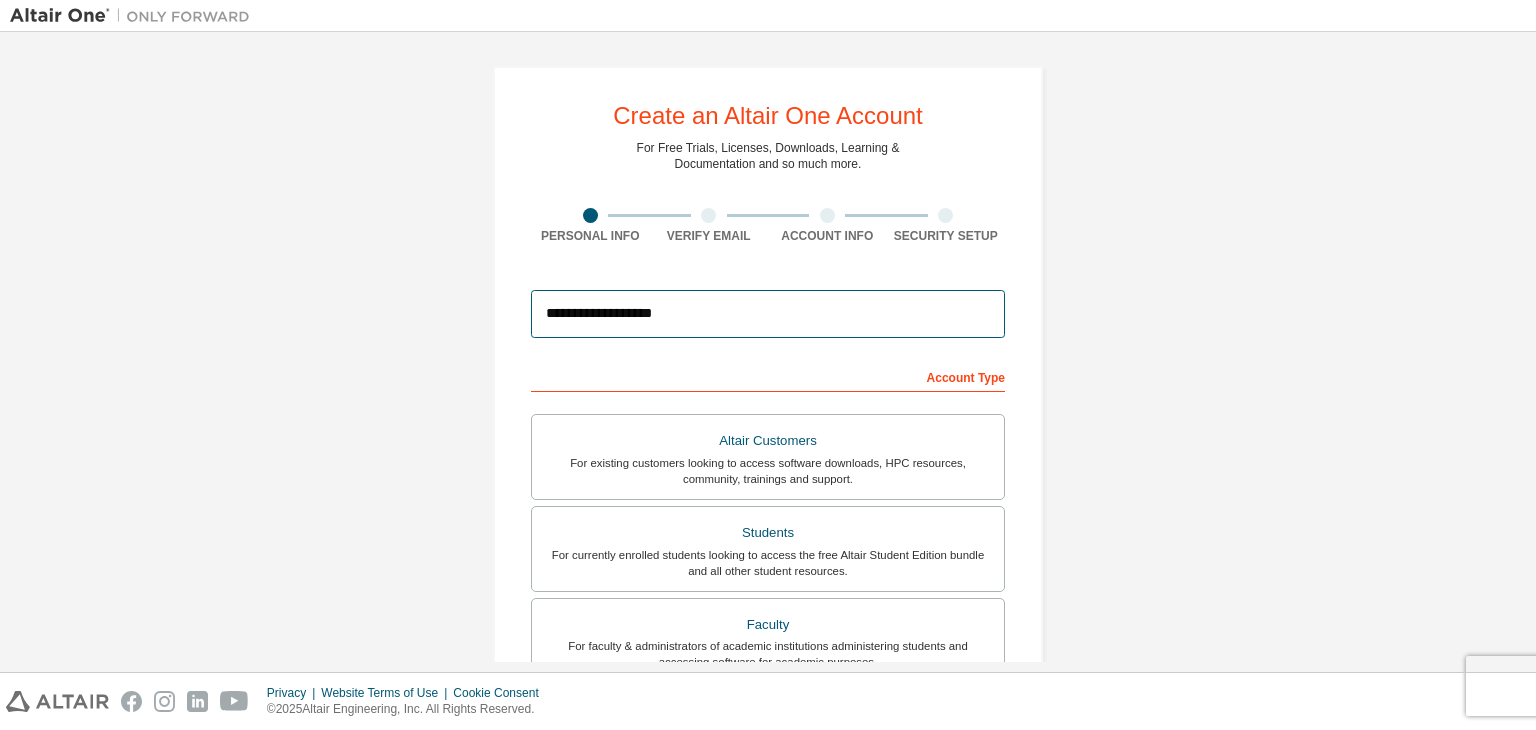 click on "**********" at bounding box center (768, 314) 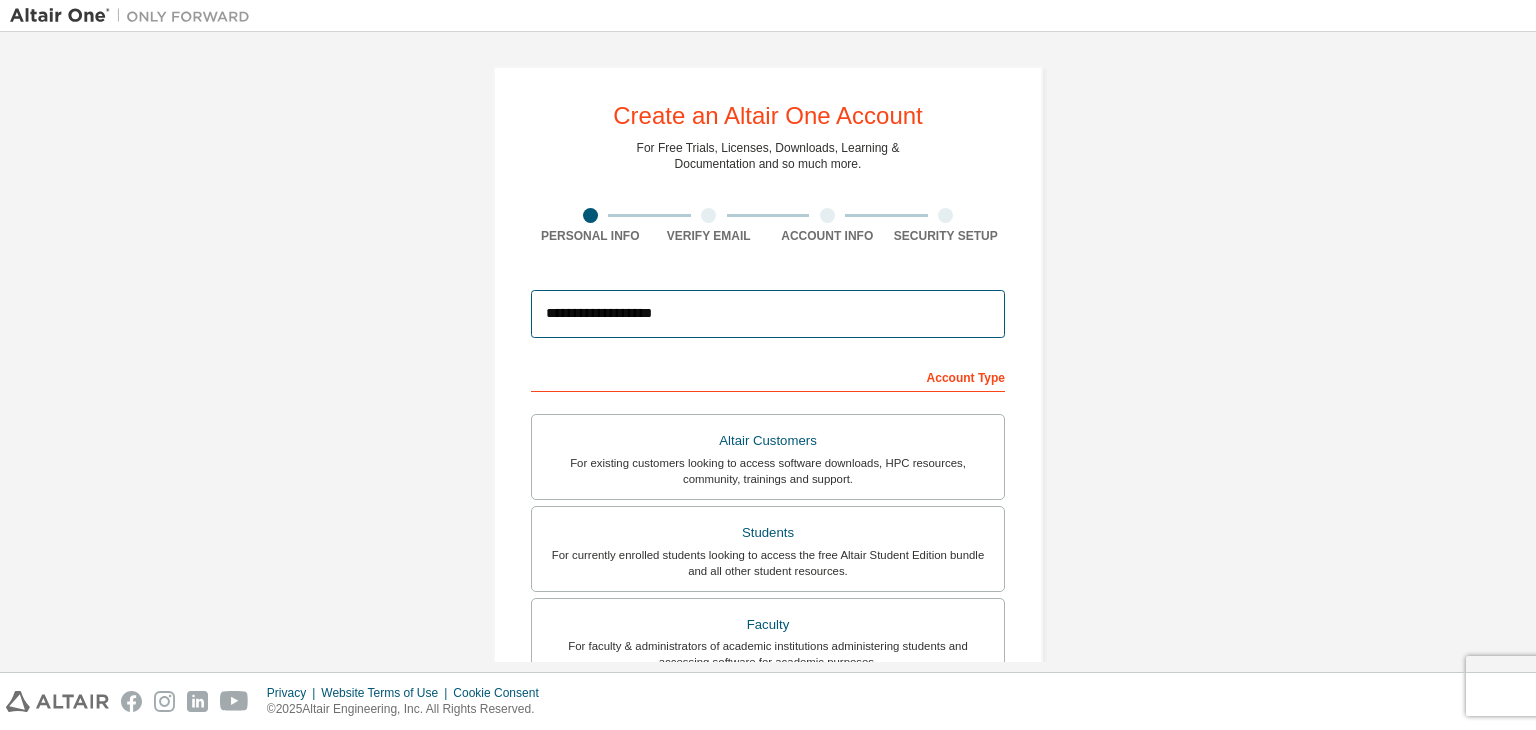 click on "**********" at bounding box center [768, 314] 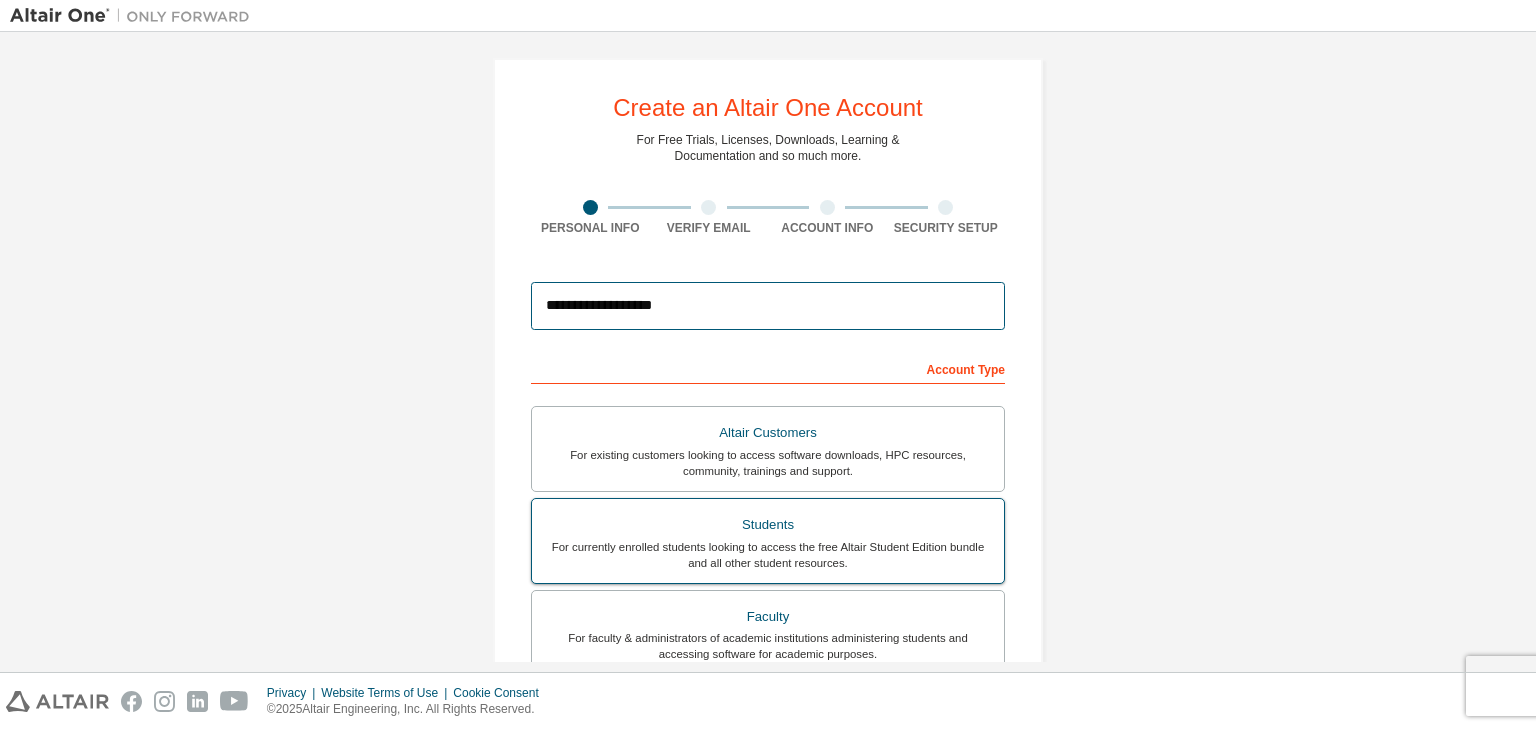 scroll, scrollTop: 8, scrollLeft: 0, axis: vertical 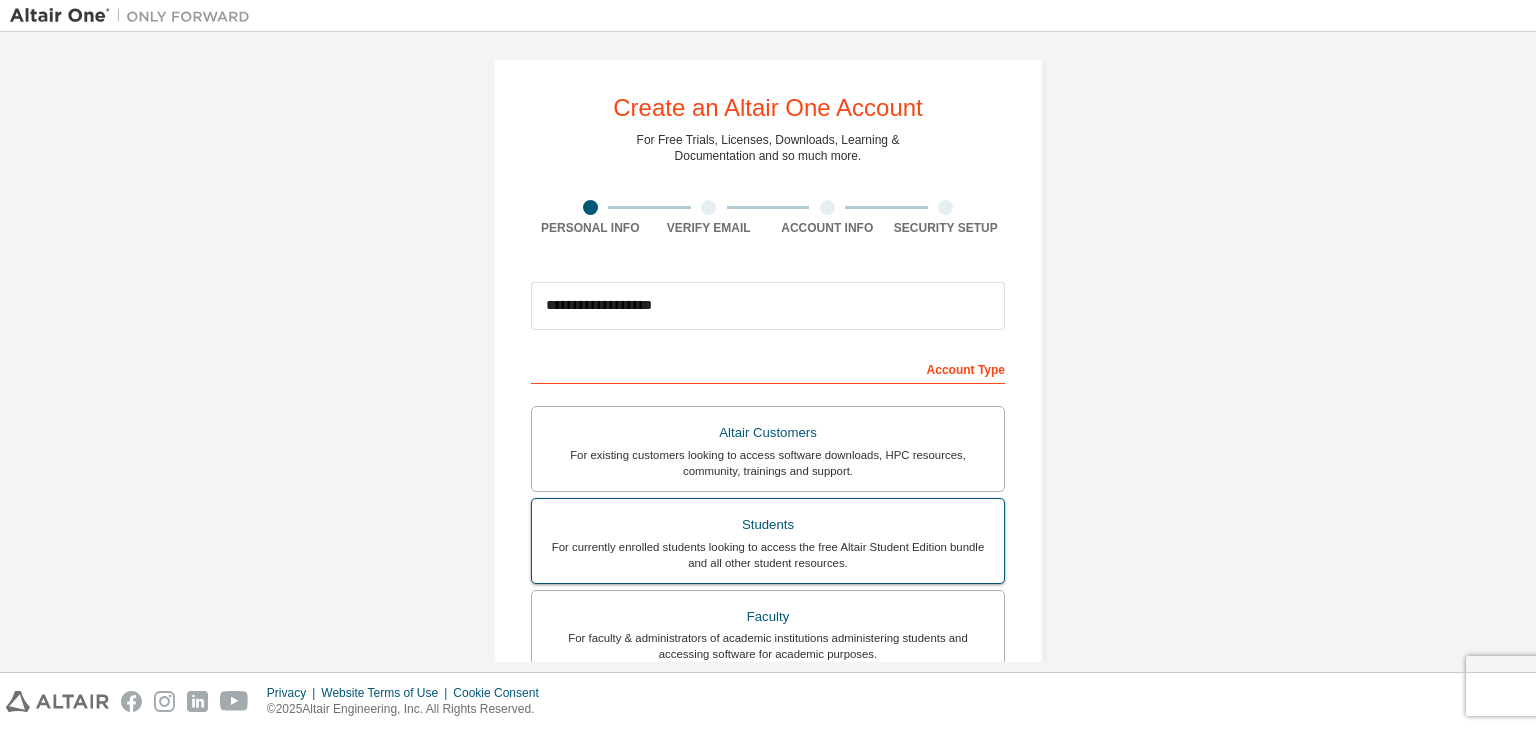 click on "Students" at bounding box center [768, 525] 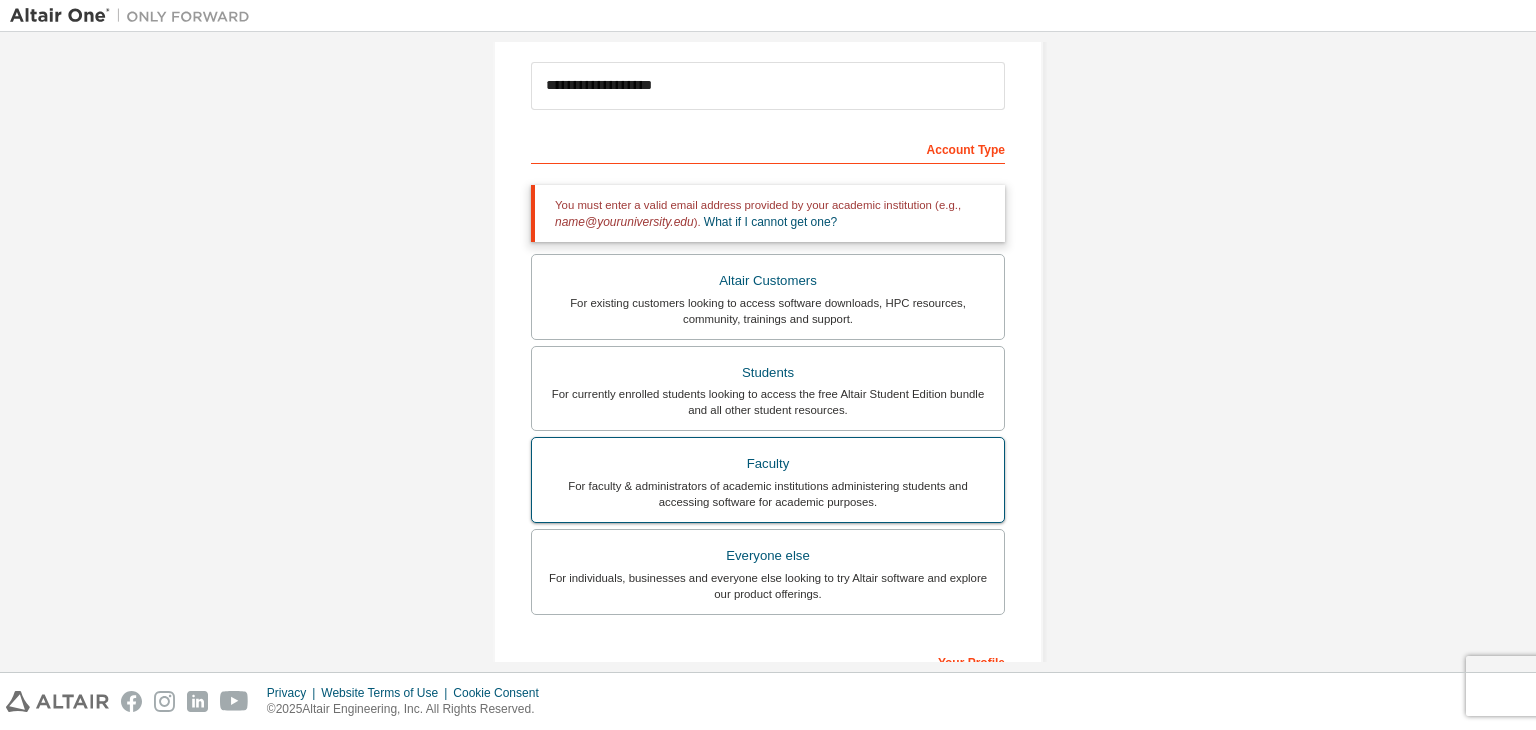 scroll, scrollTop: 228, scrollLeft: 0, axis: vertical 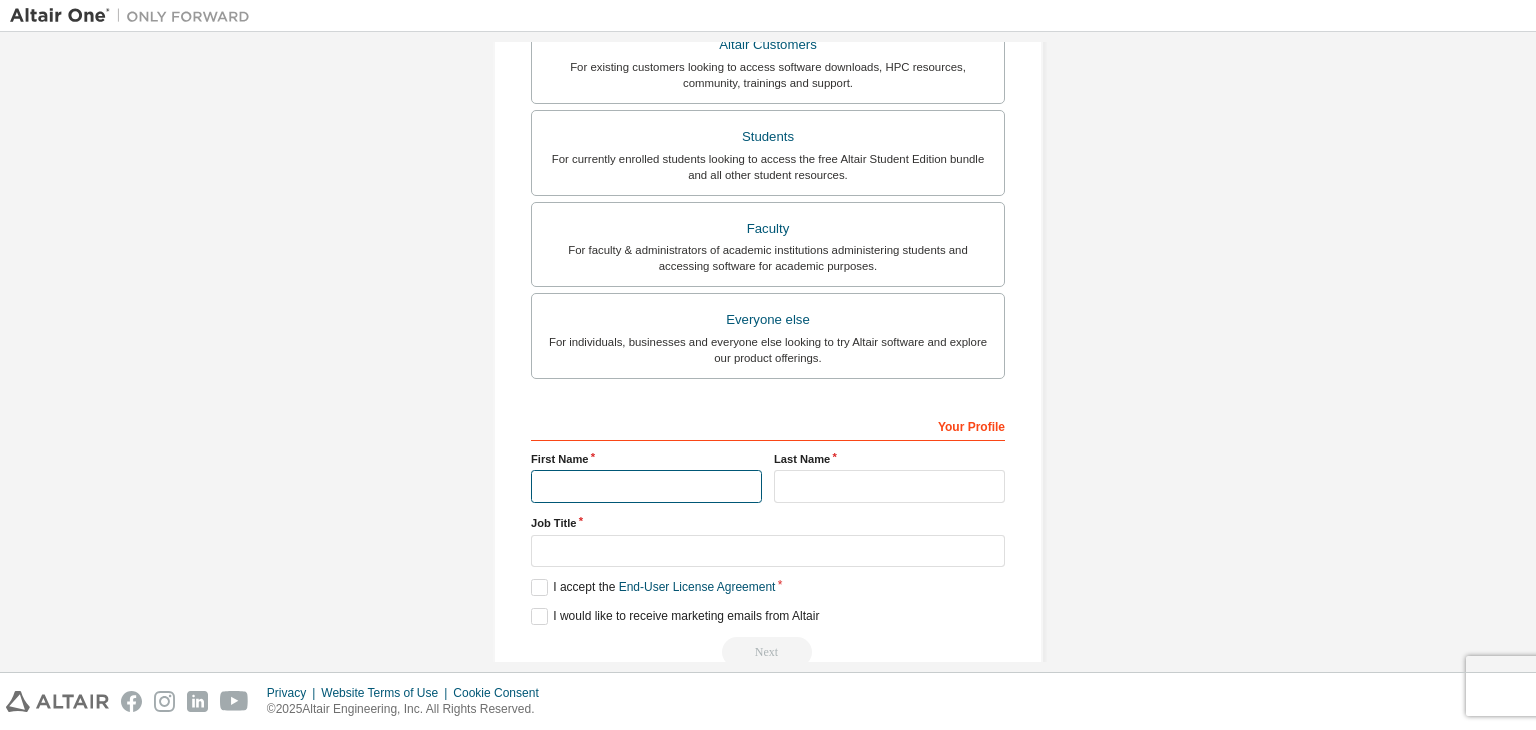 click at bounding box center (646, 486) 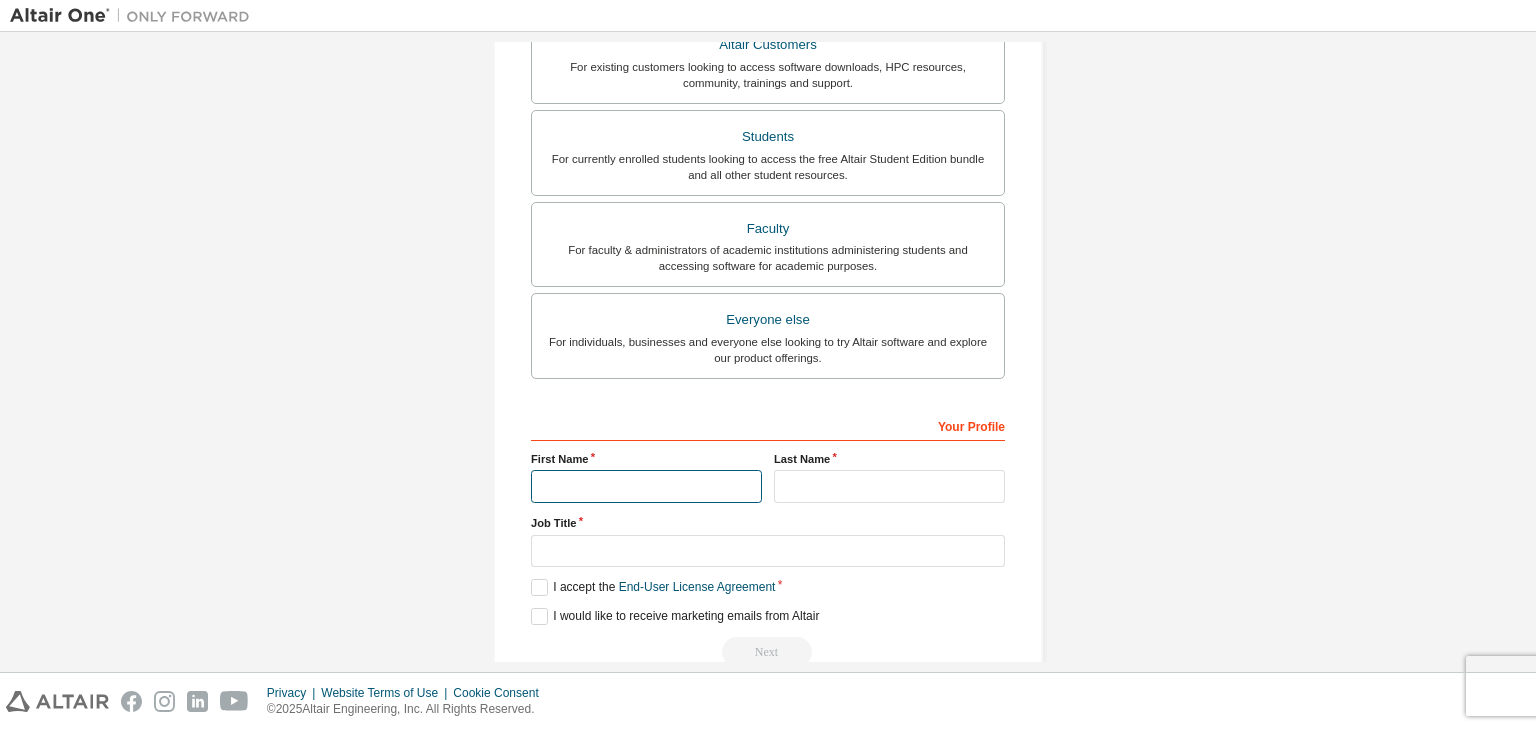 type on "*****" 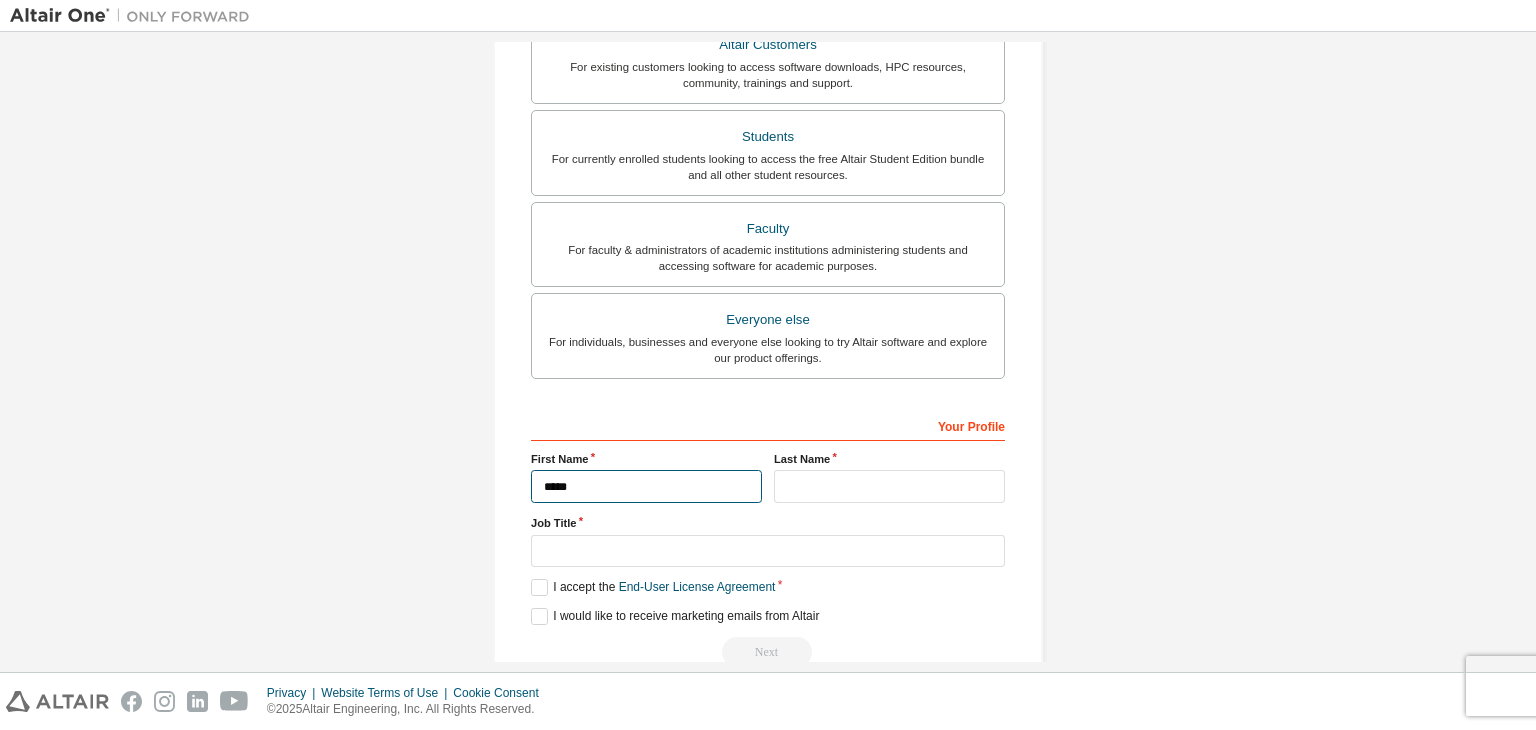 drag, startPoint x: 636, startPoint y: 487, endPoint x: 510, endPoint y: 483, distance: 126.06348 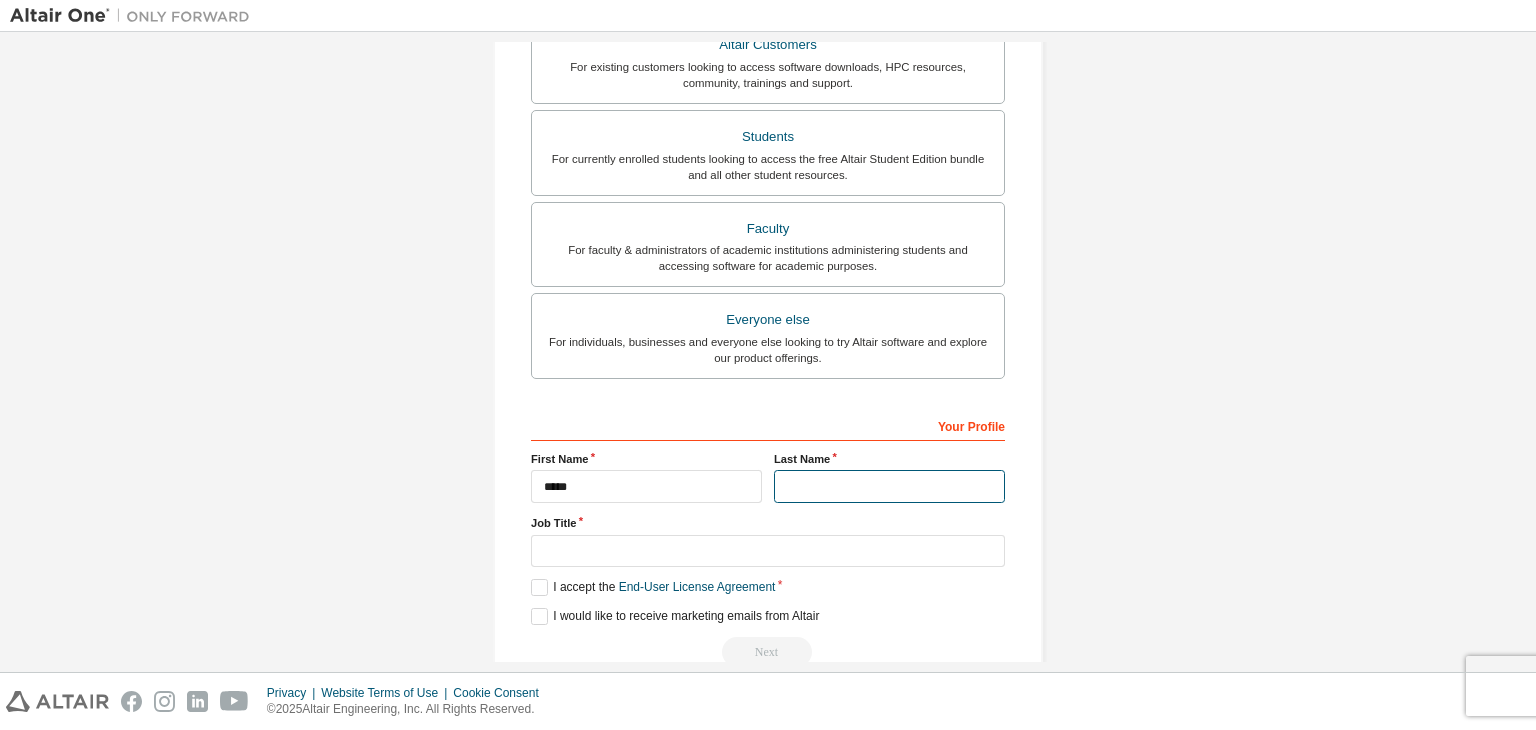 click at bounding box center [889, 486] 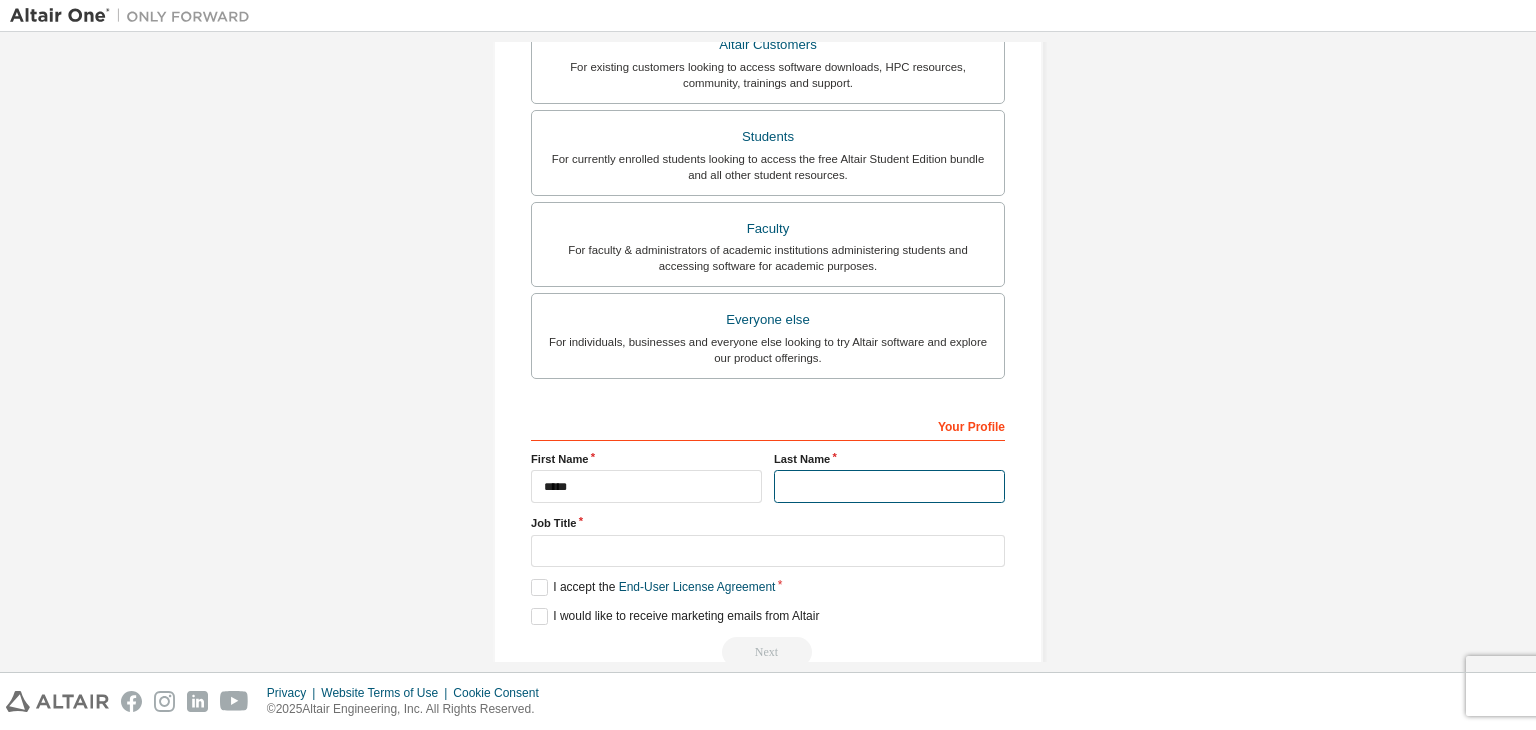 type on "*****" 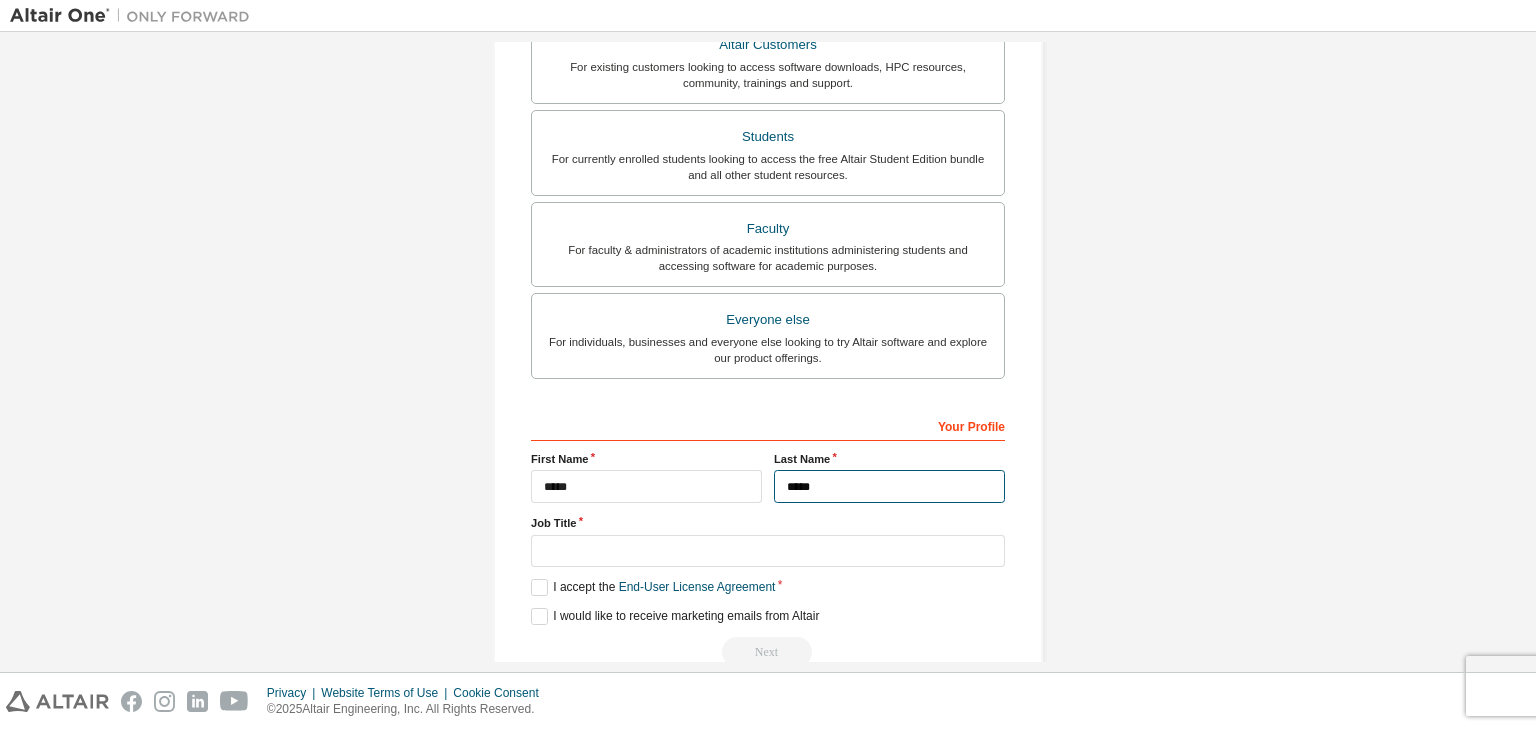 drag, startPoint x: 856, startPoint y: 482, endPoint x: 750, endPoint y: 486, distance: 106.07545 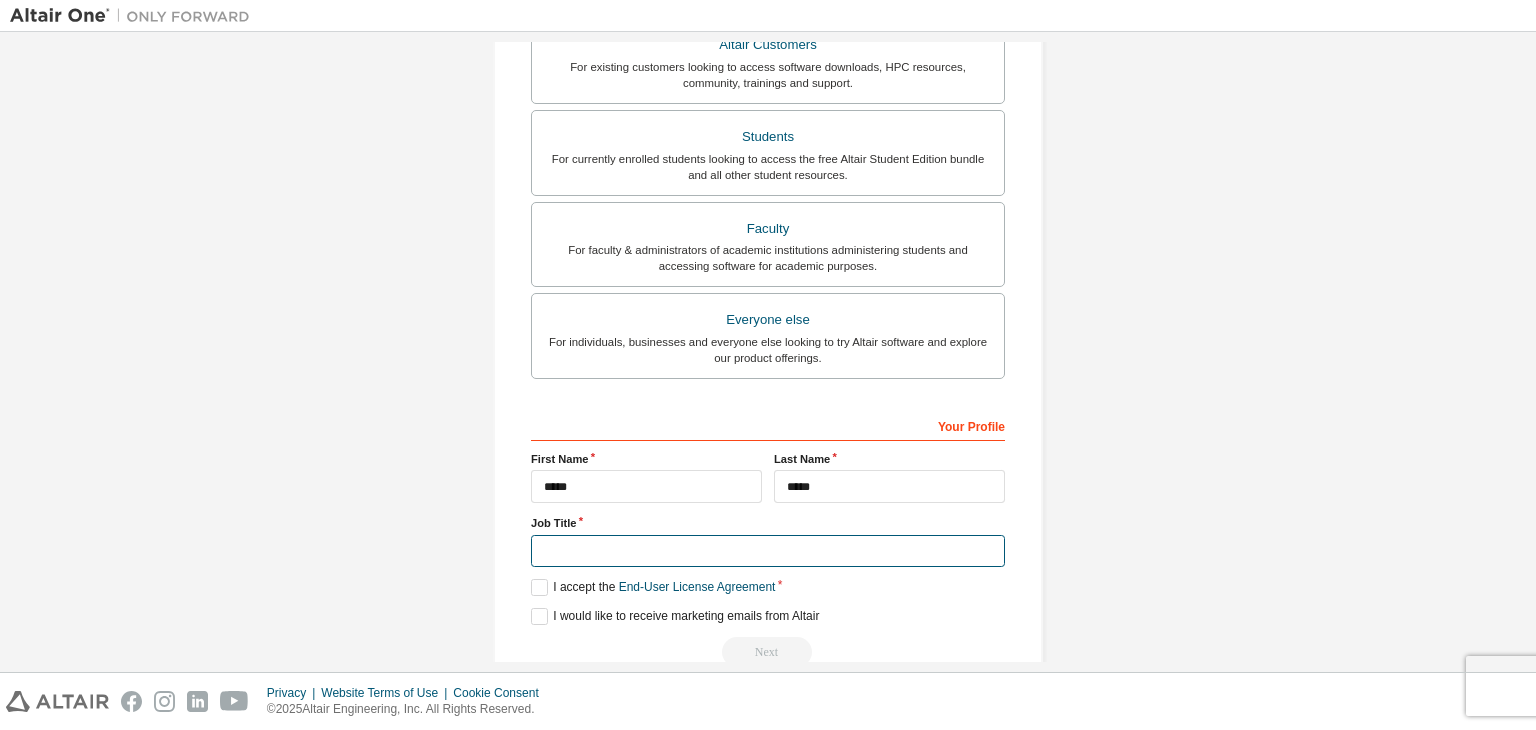 click at bounding box center (768, 551) 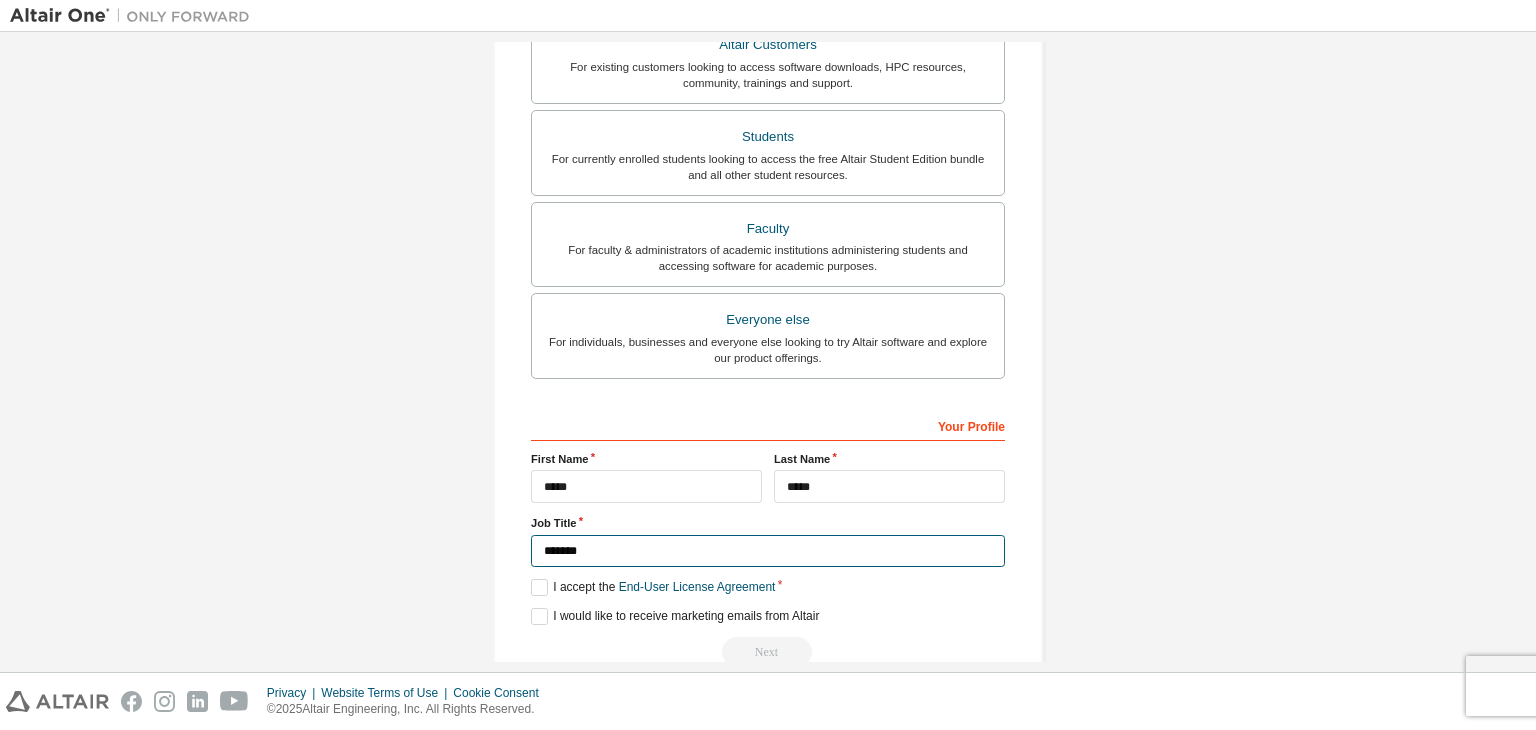 type on "*******" 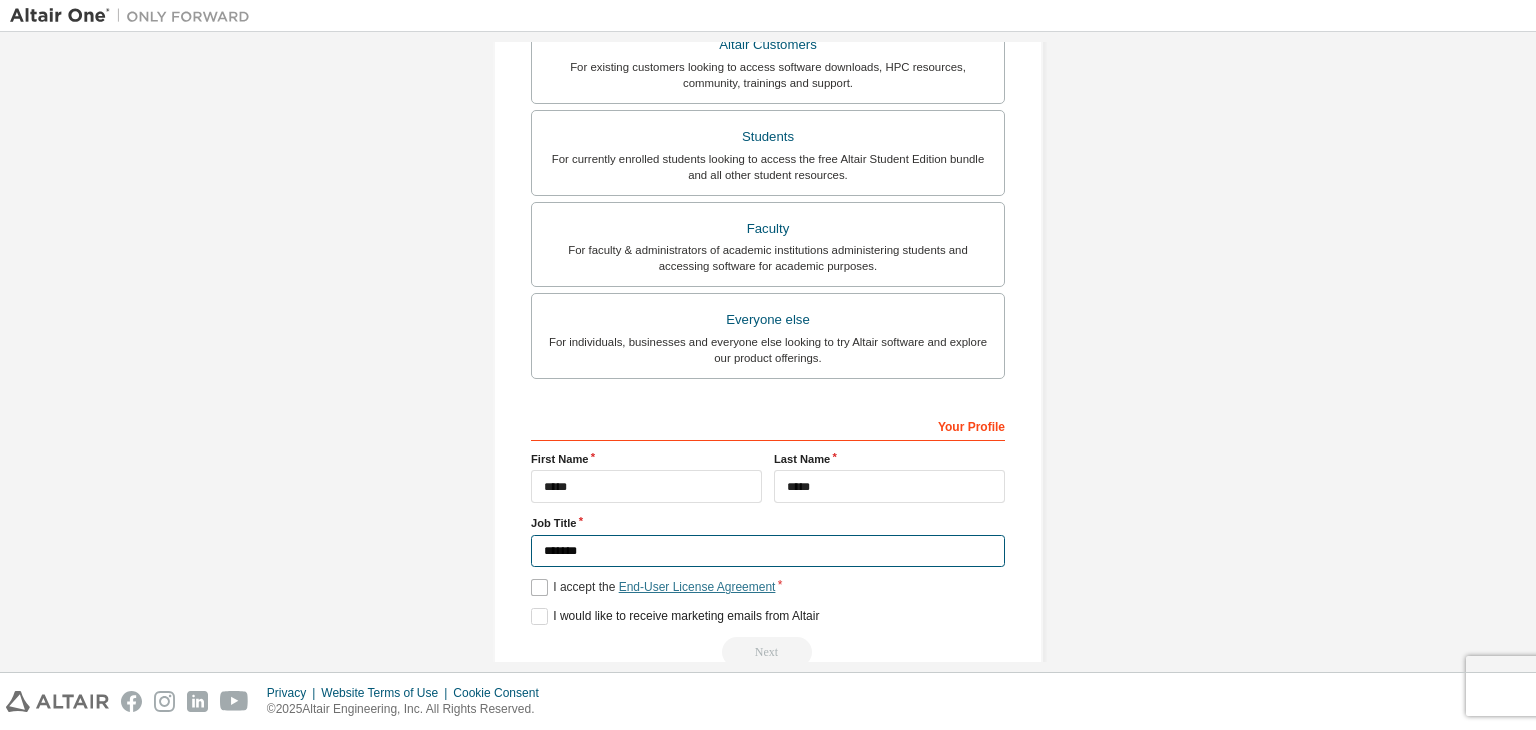 scroll, scrollTop: 435, scrollLeft: 0, axis: vertical 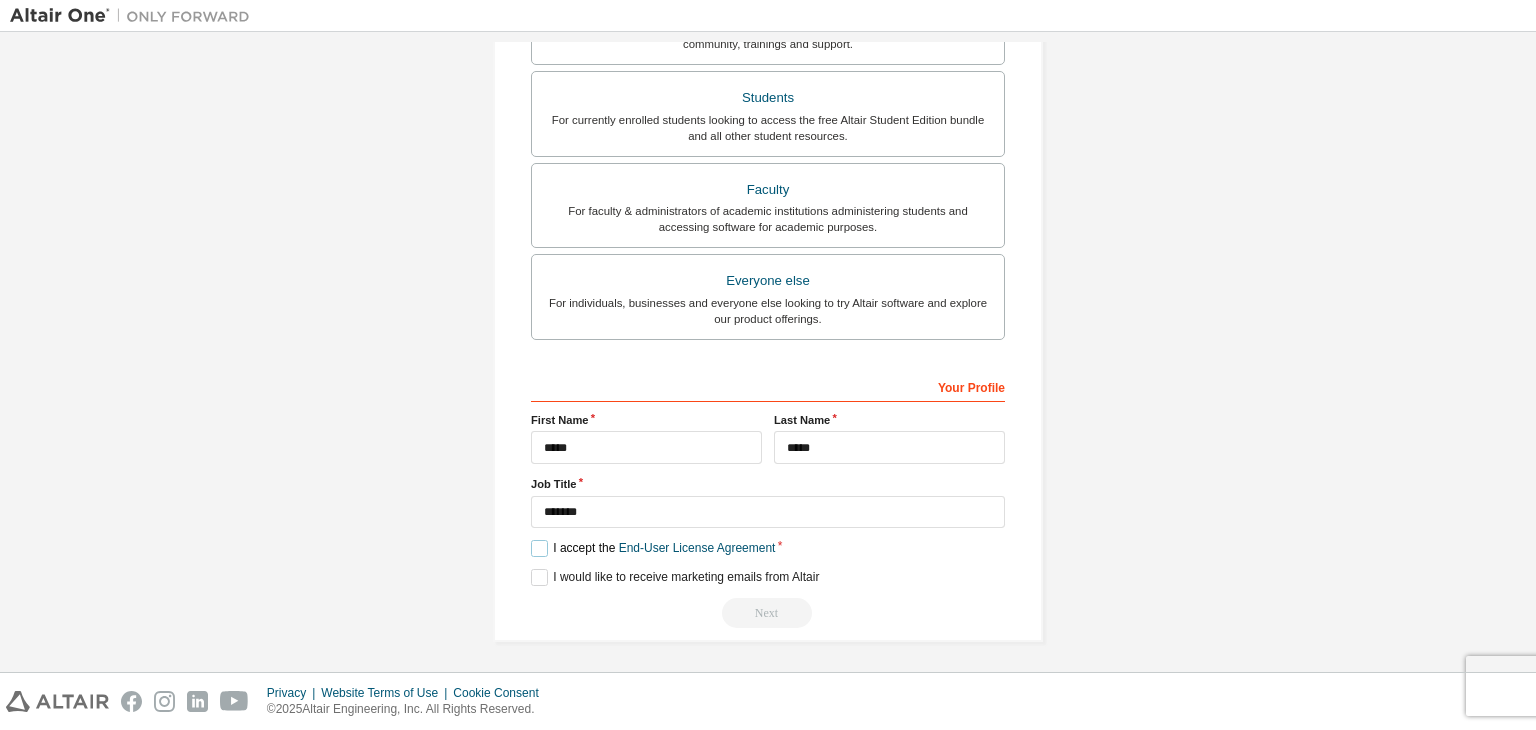 click on "I accept the    End-User License Agreement" at bounding box center (653, 548) 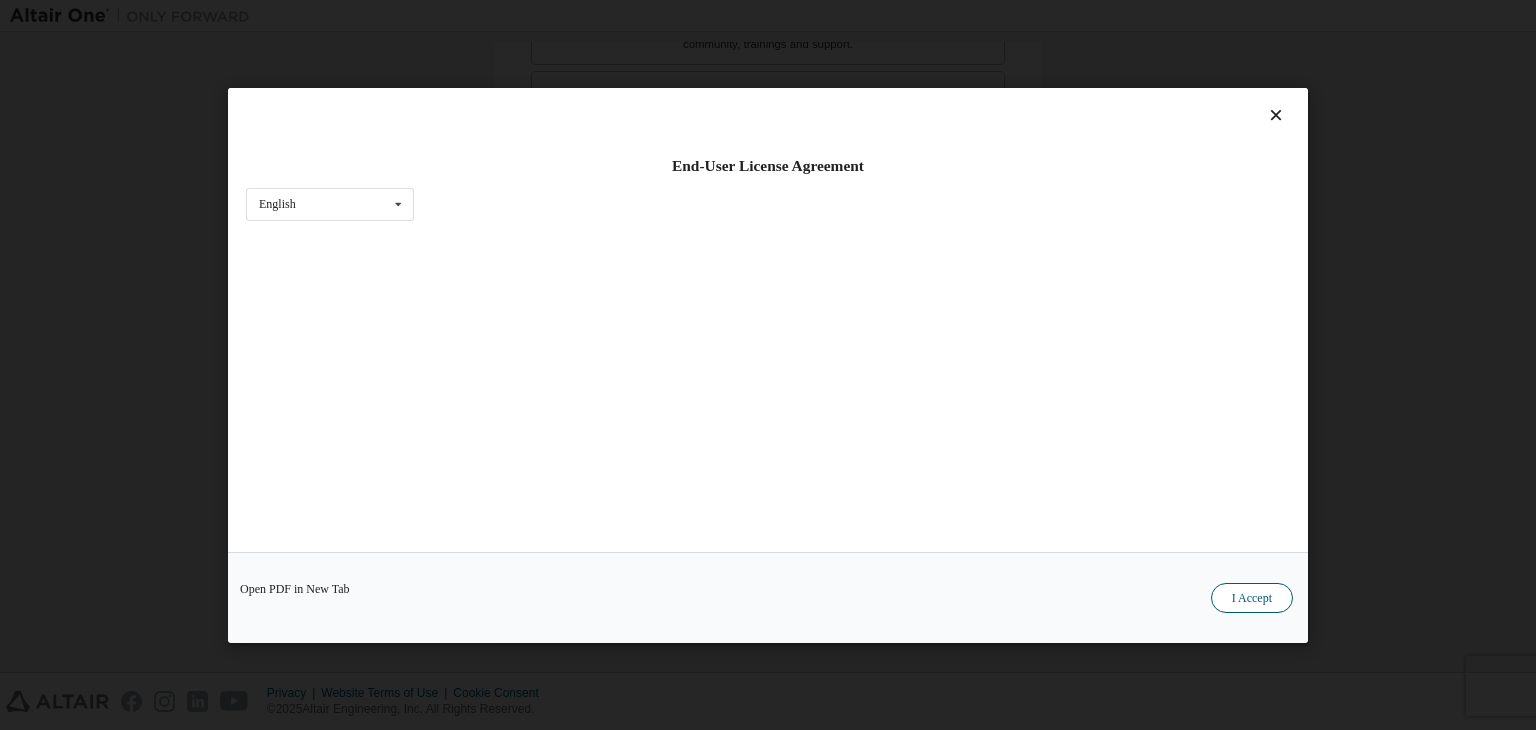click on "I Accept" at bounding box center [1252, 598] 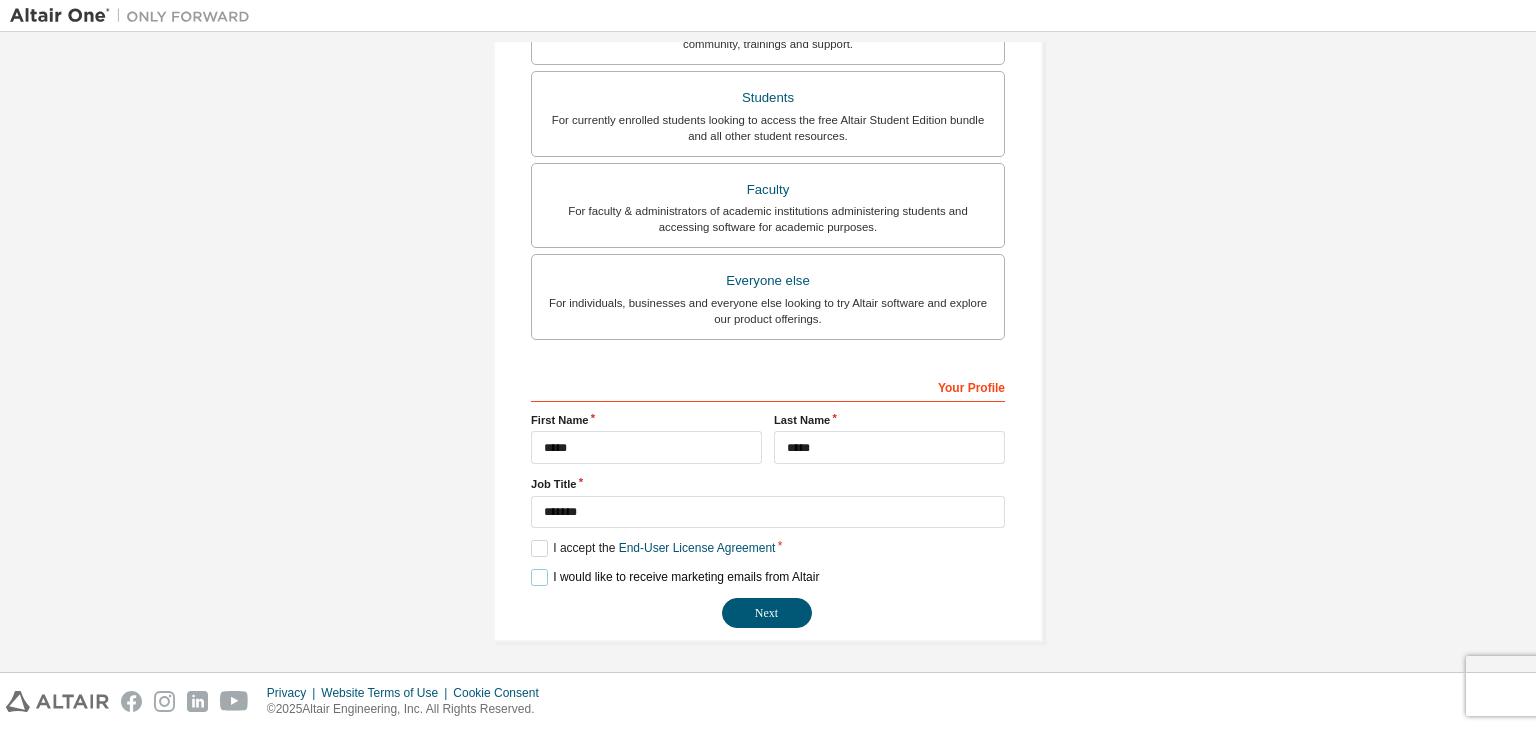 click on "I would like to receive marketing emails from Altair" at bounding box center (675, 577) 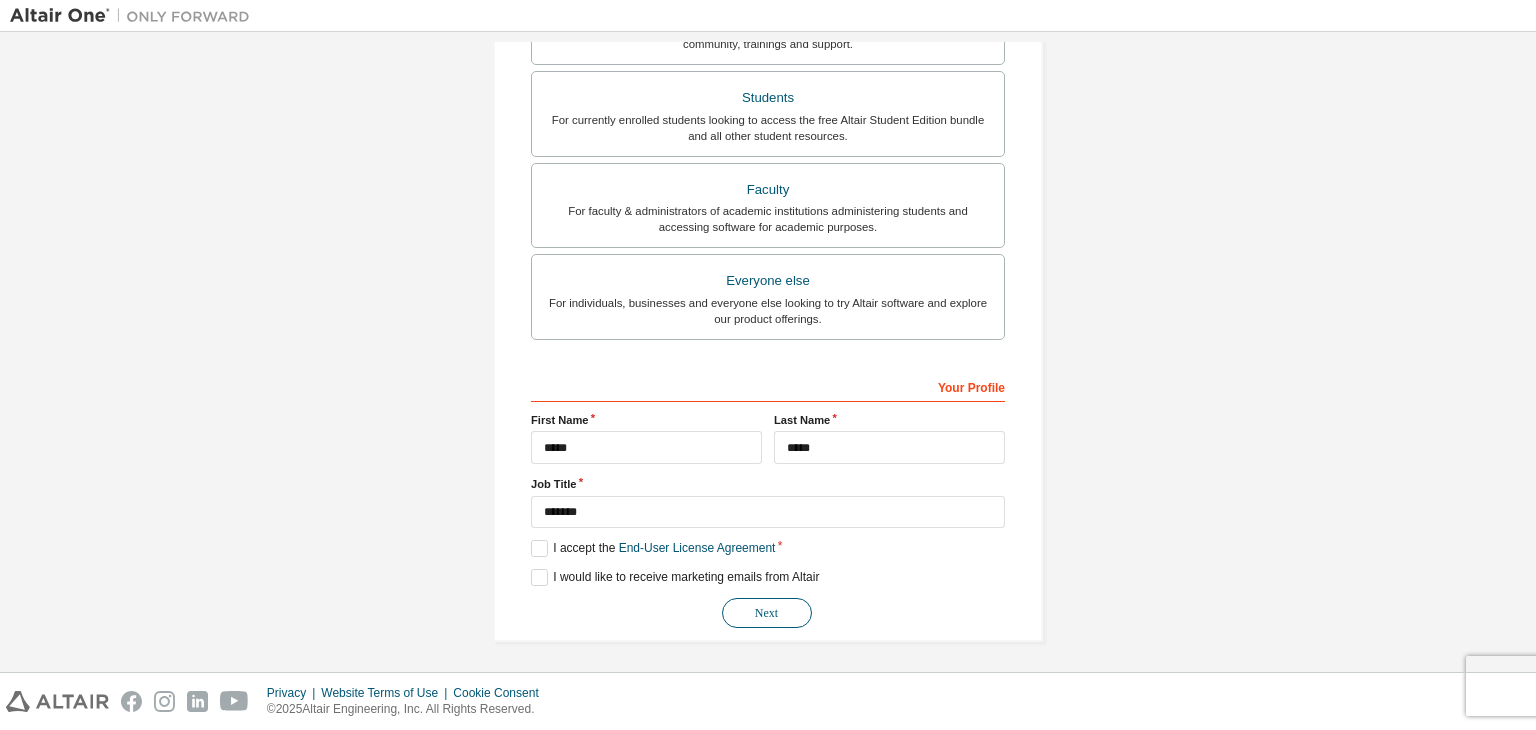 click on "Next" at bounding box center [767, 613] 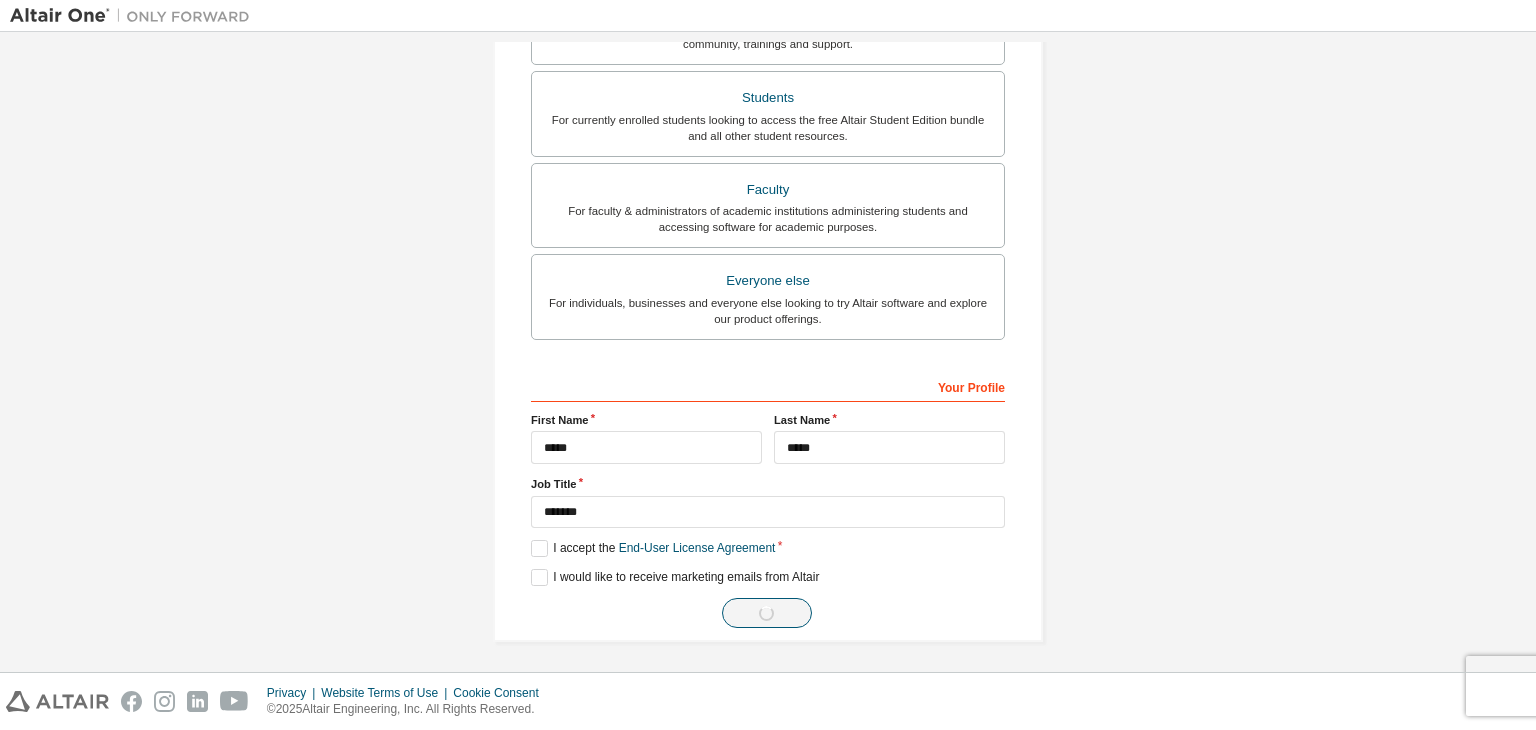 scroll, scrollTop: 0, scrollLeft: 0, axis: both 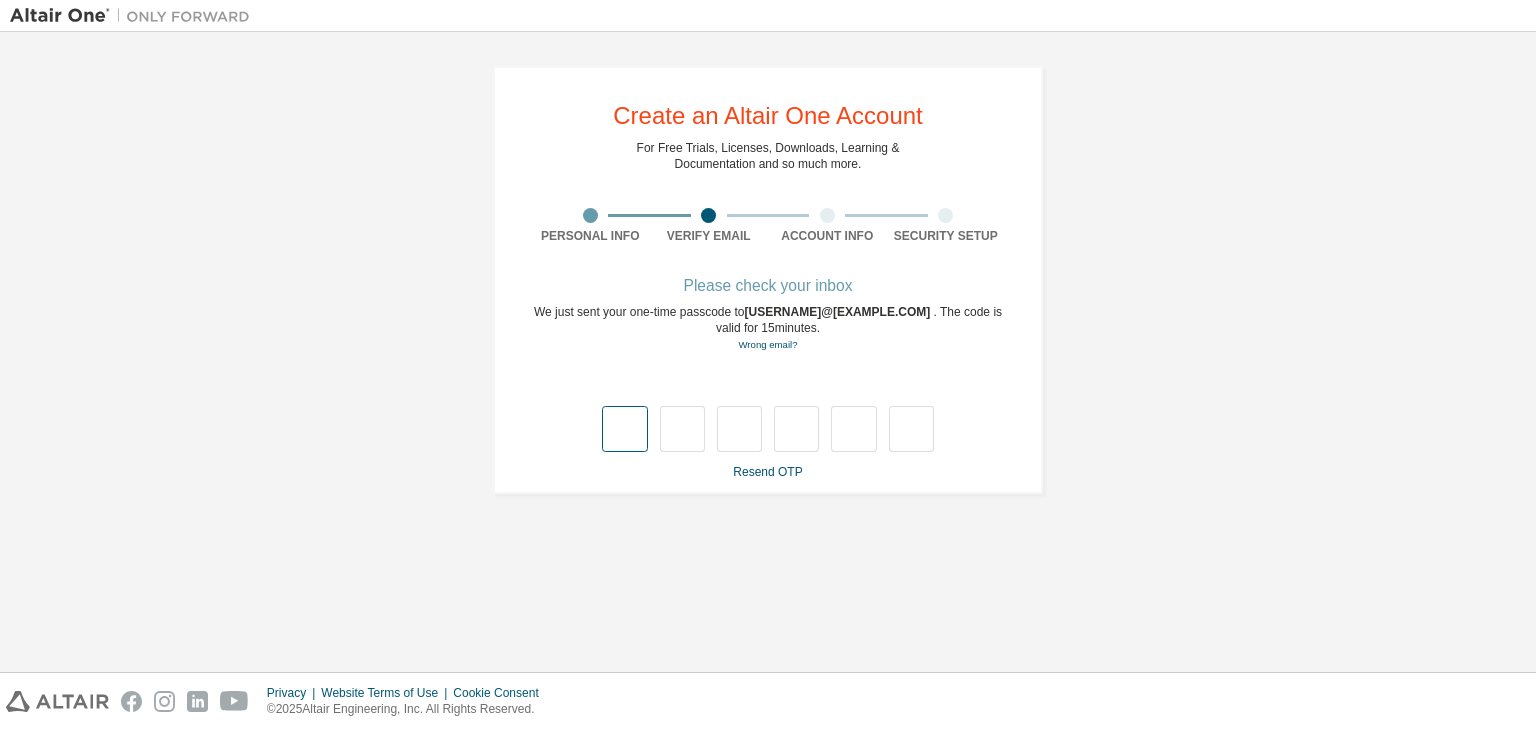 click at bounding box center [624, 429] 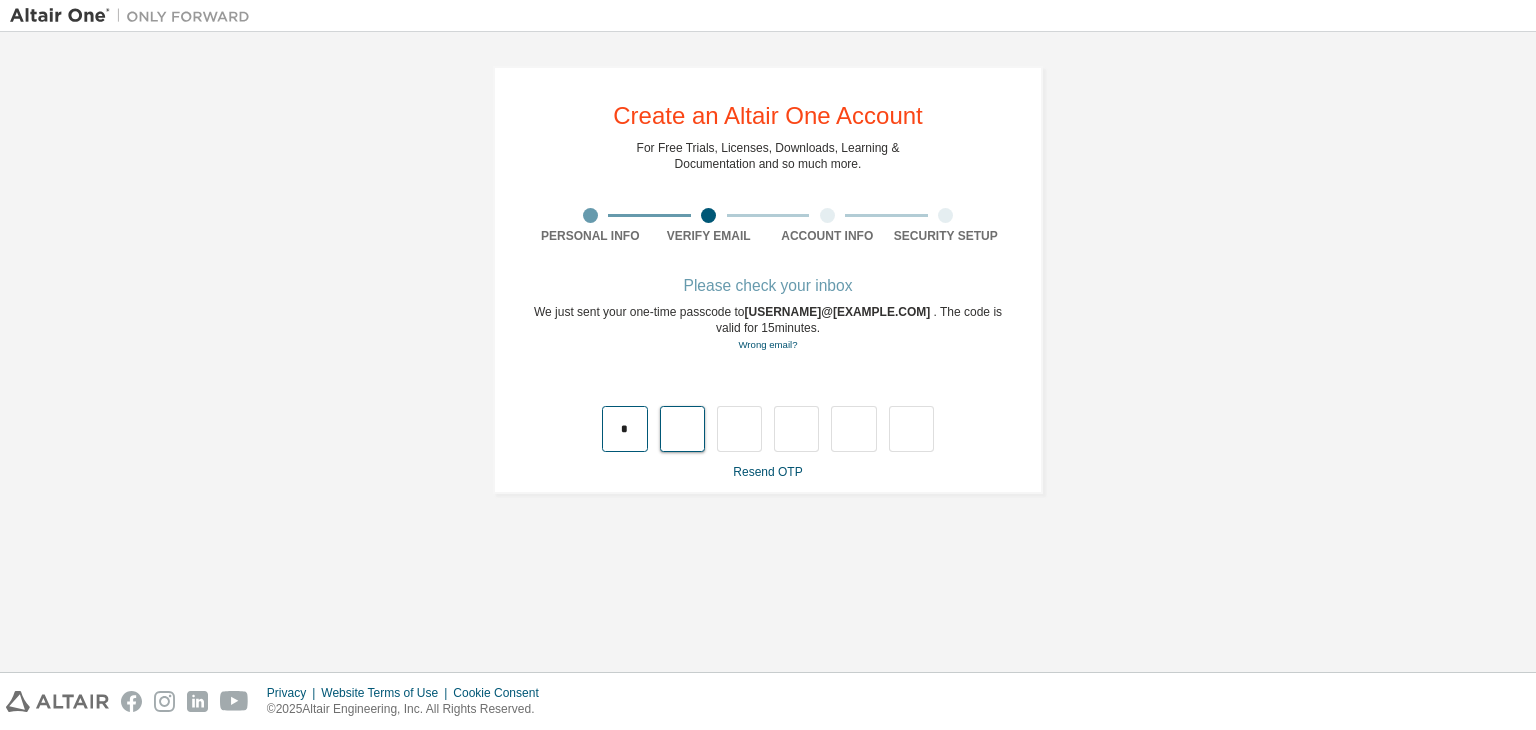 type on "*" 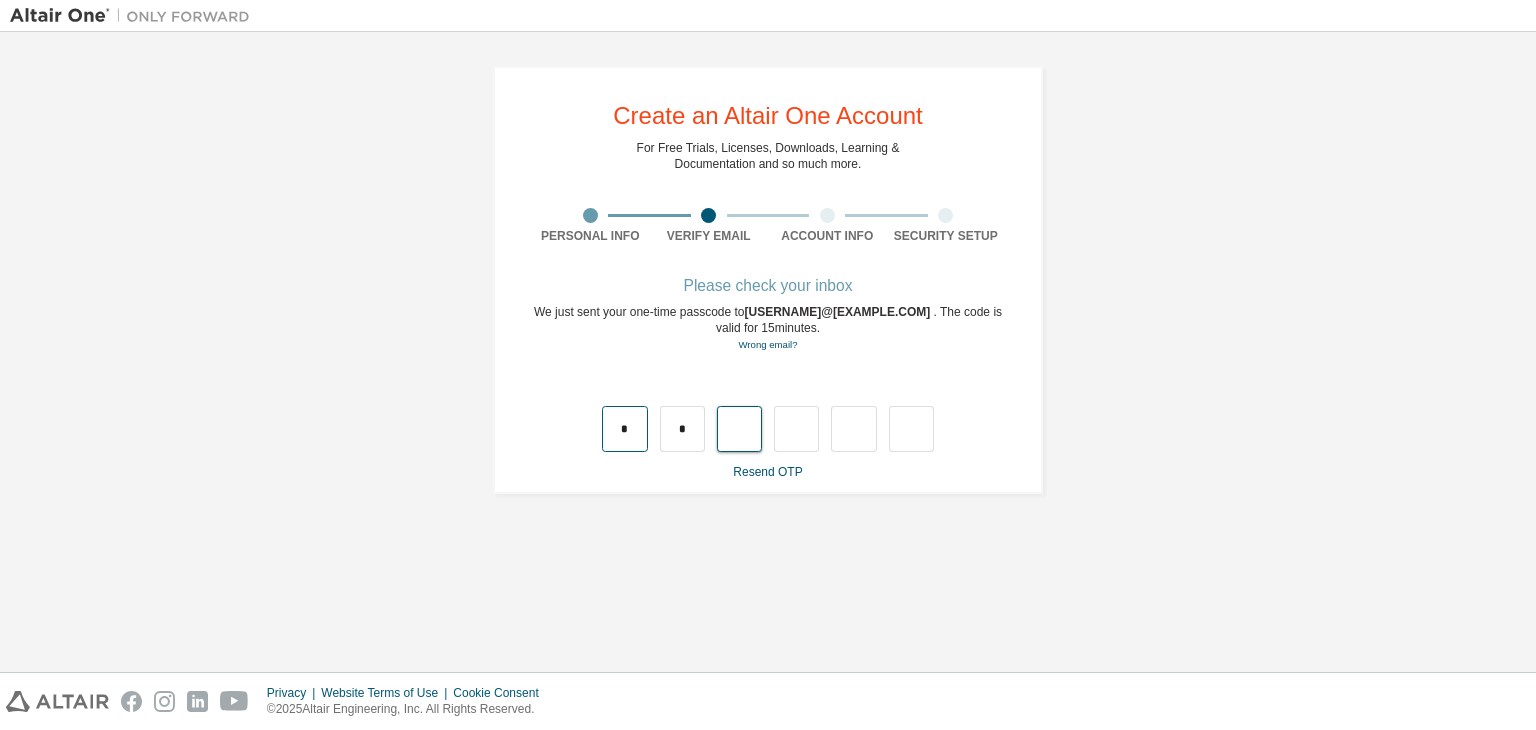 type on "*" 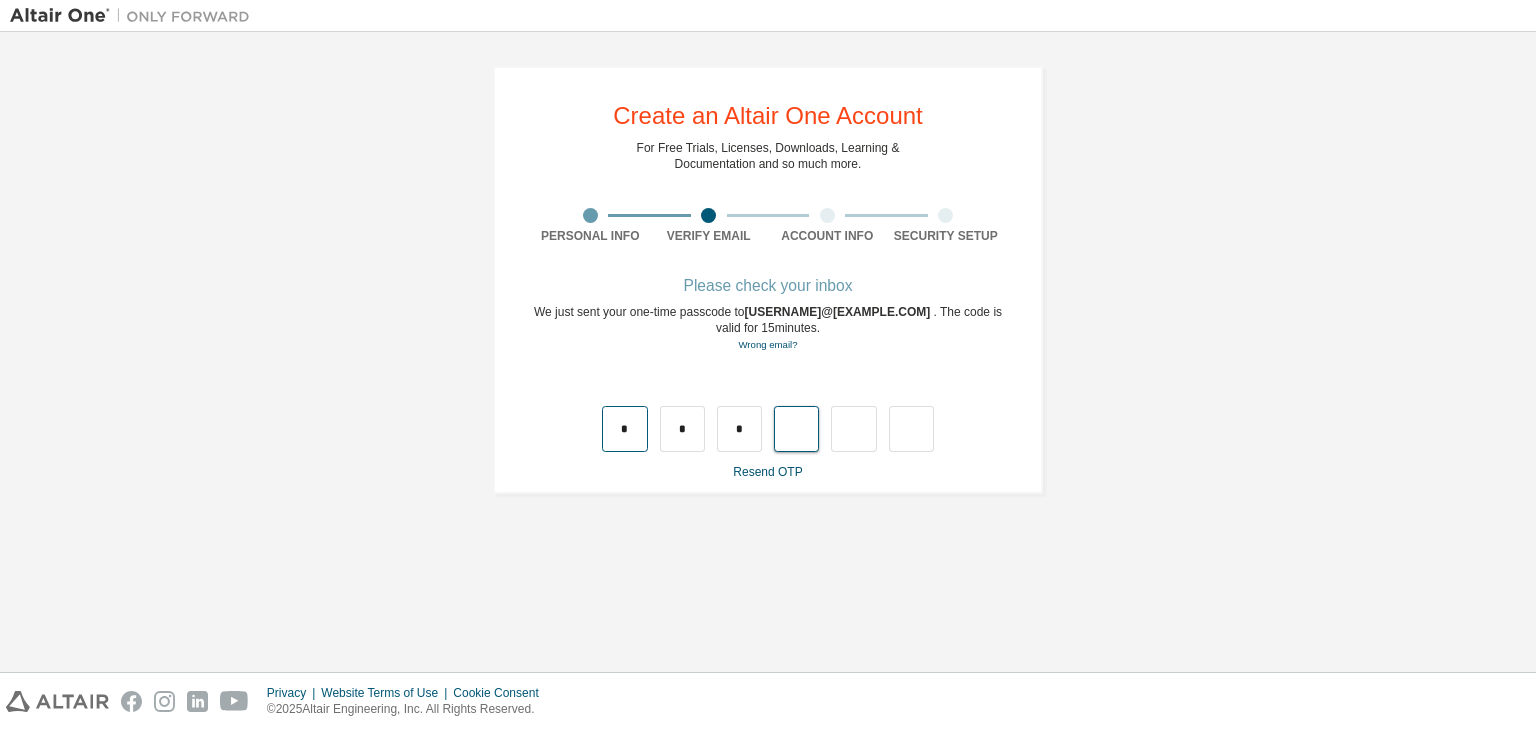 type on "*" 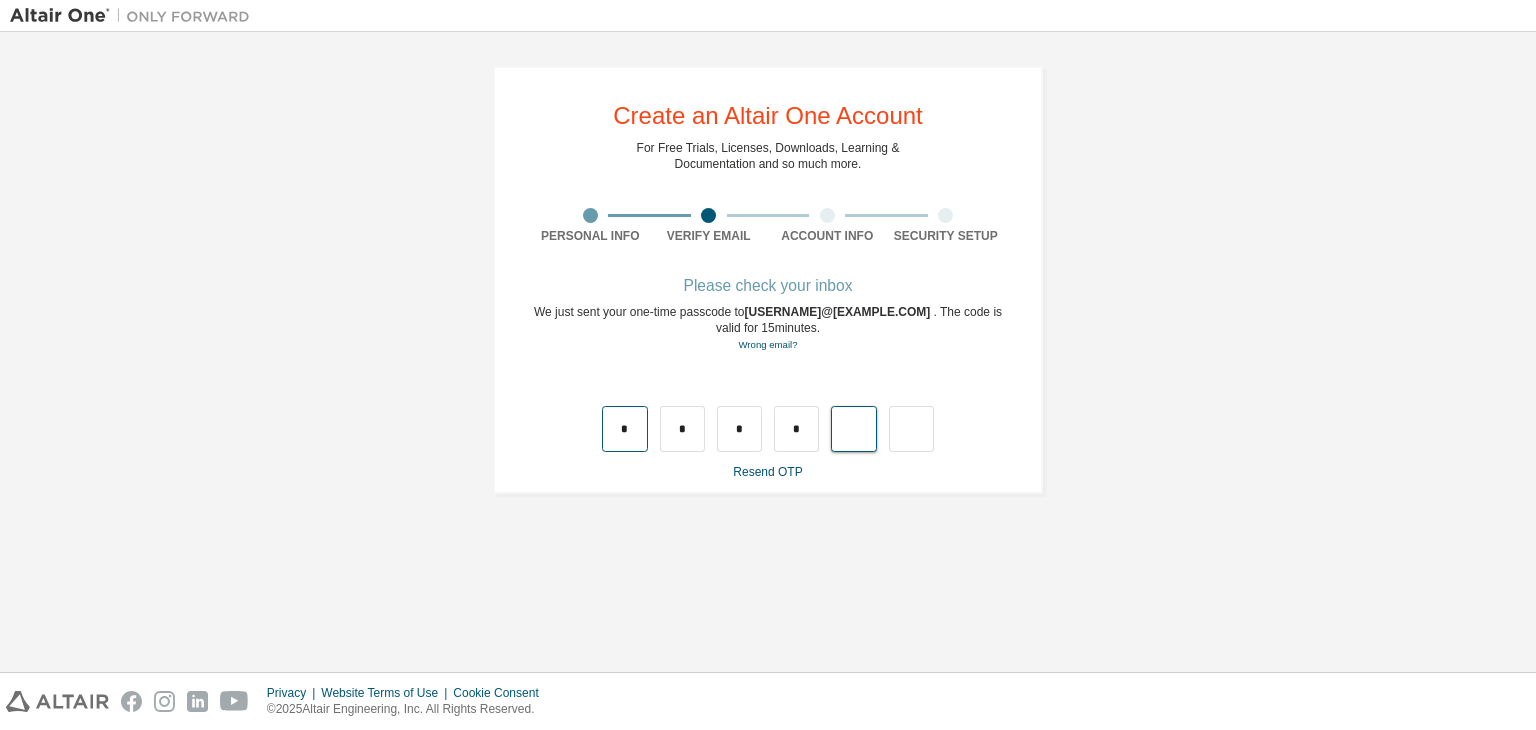 type on "*" 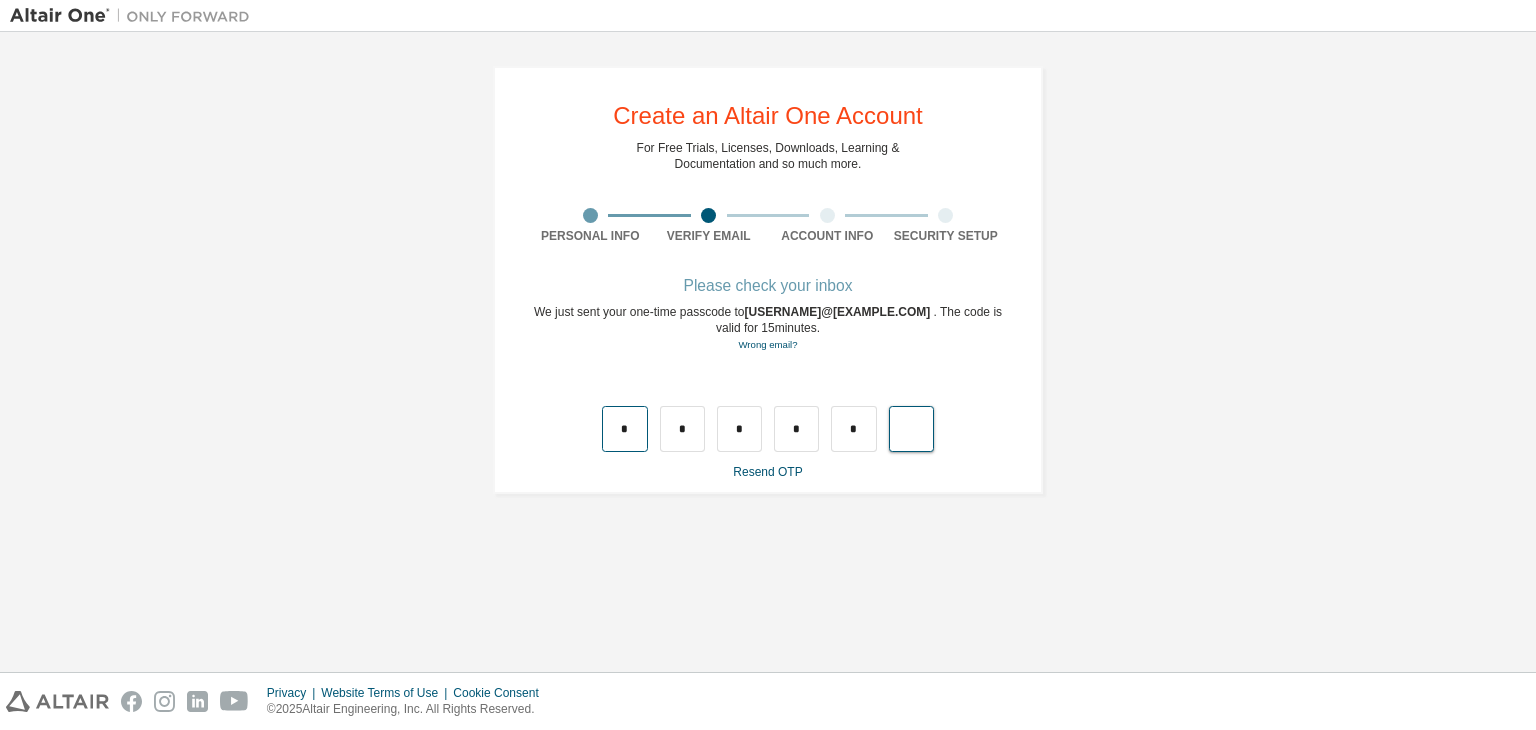 type on "*" 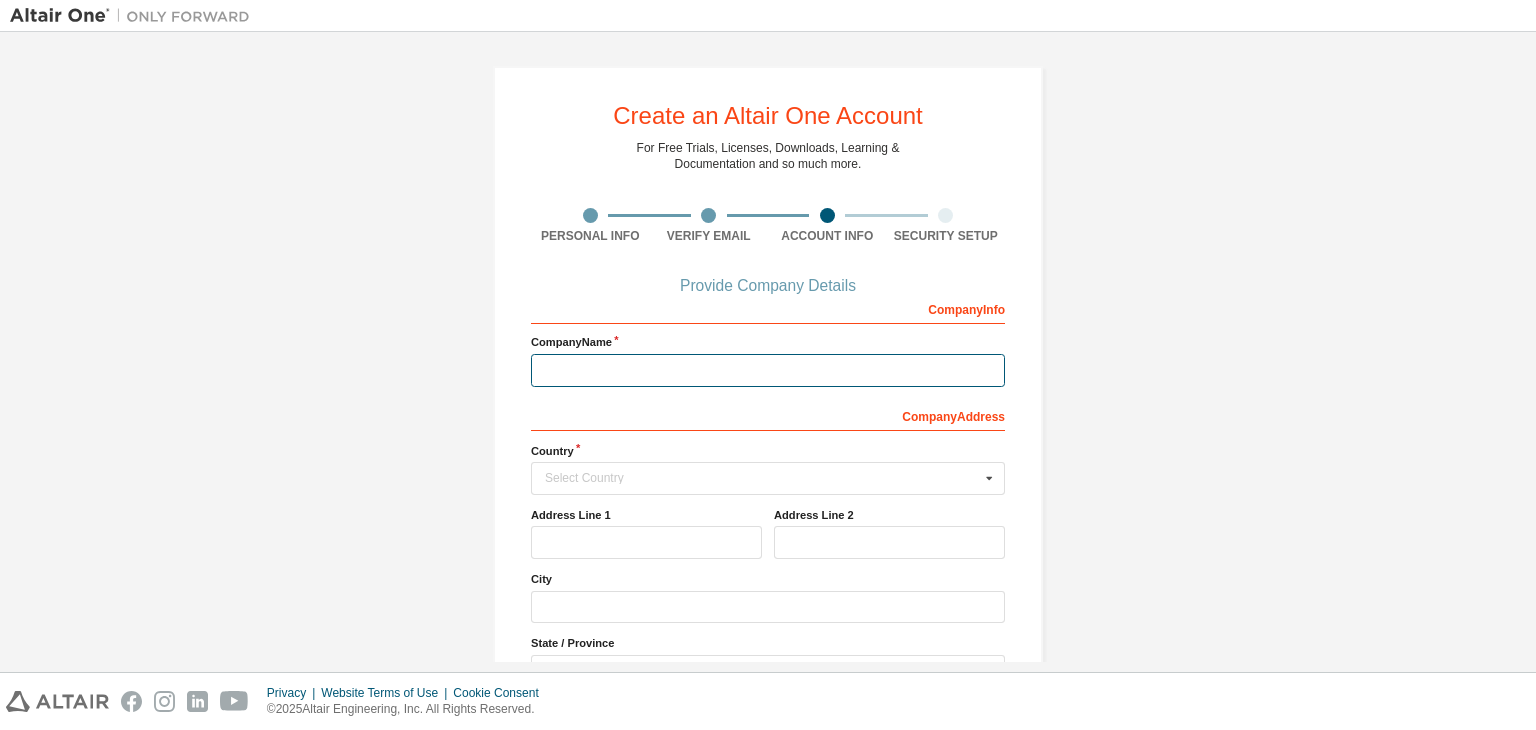 click at bounding box center (768, 370) 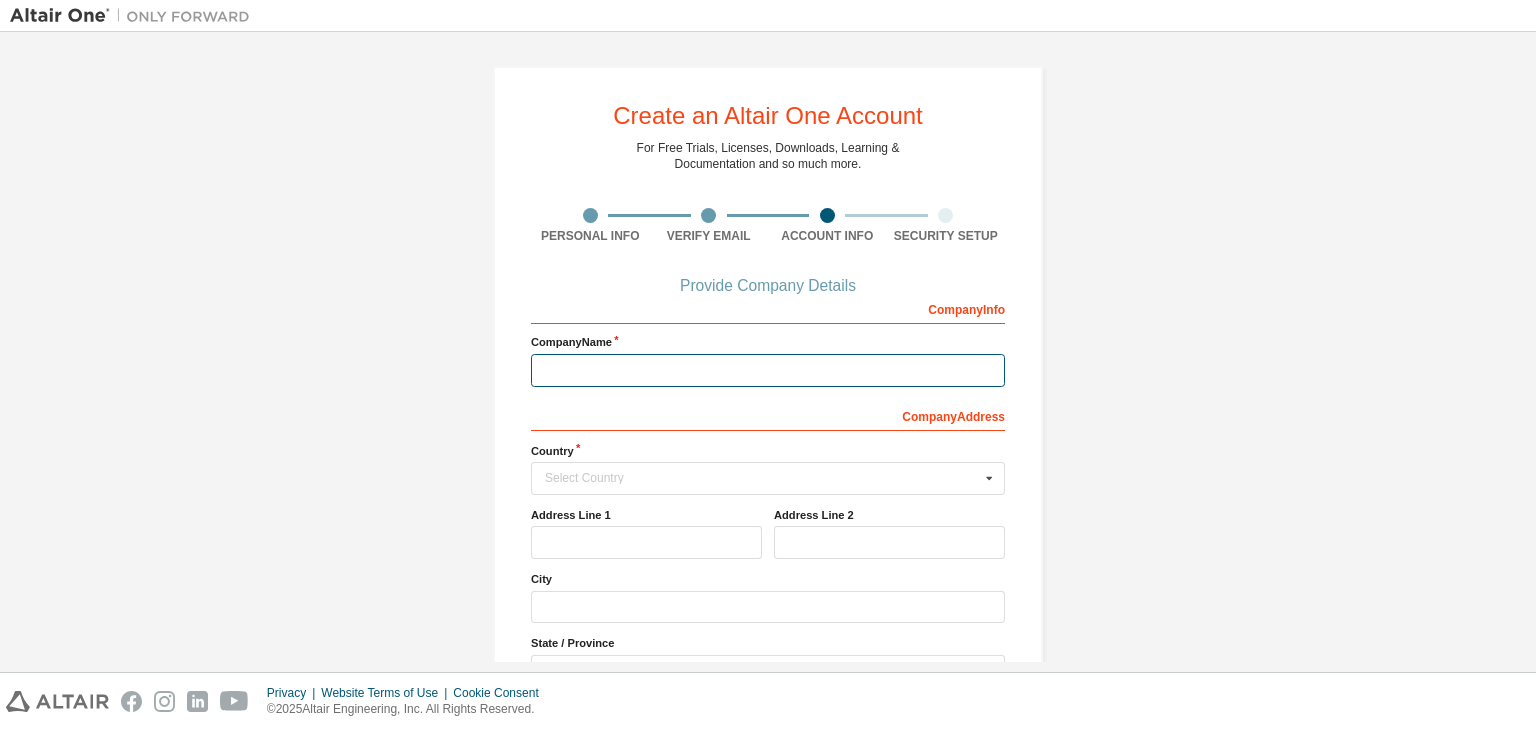 click at bounding box center [768, 370] 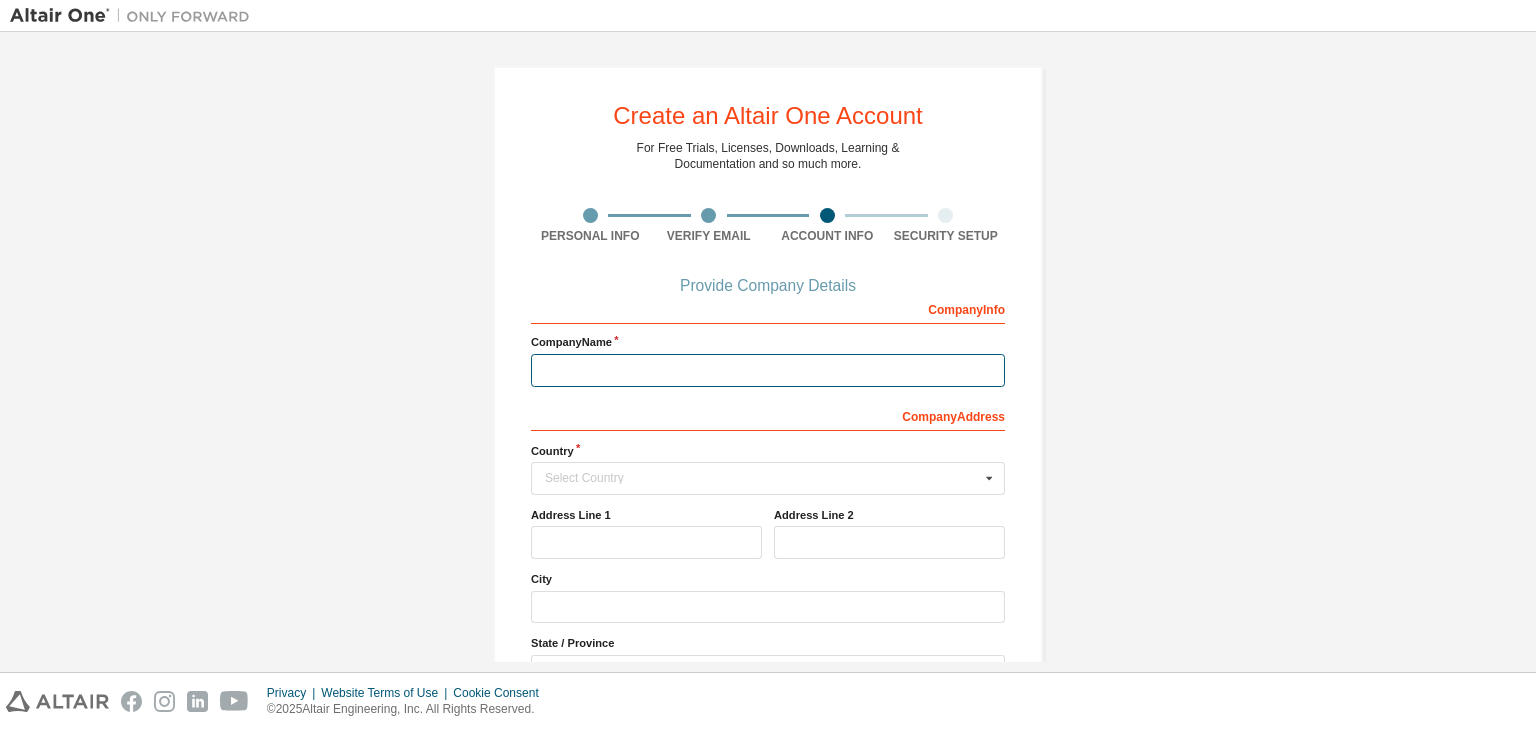 click at bounding box center (768, 370) 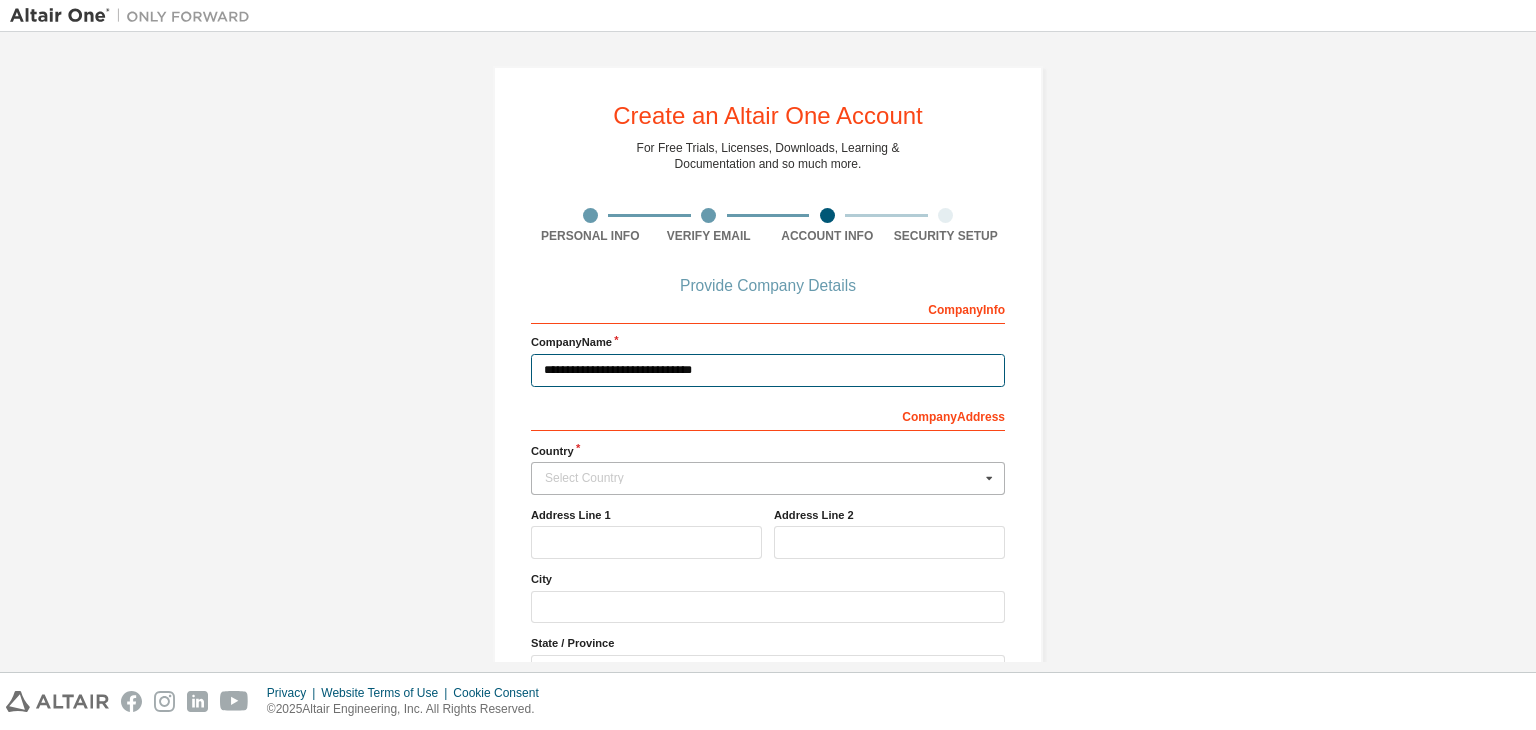 type on "**********" 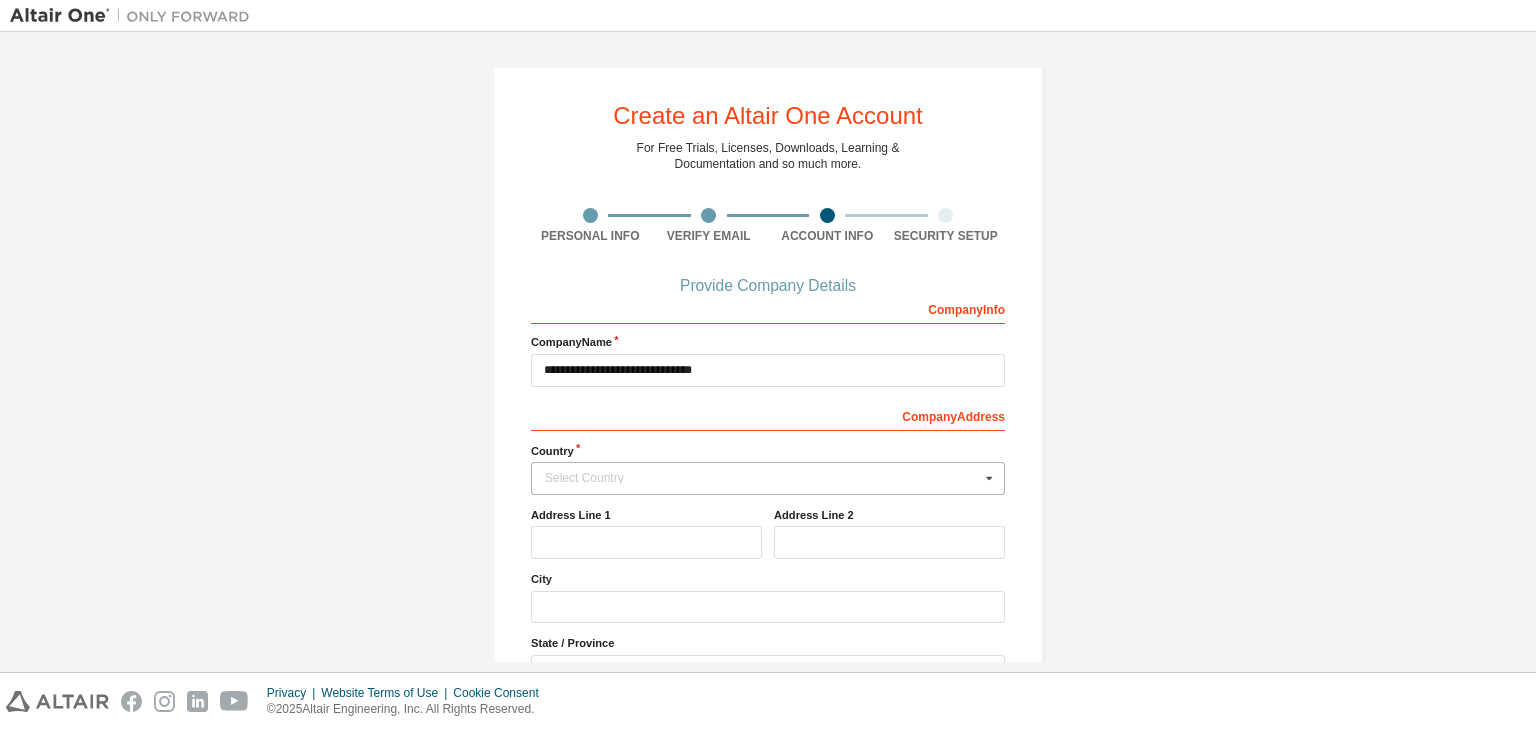 click at bounding box center (989, 478) 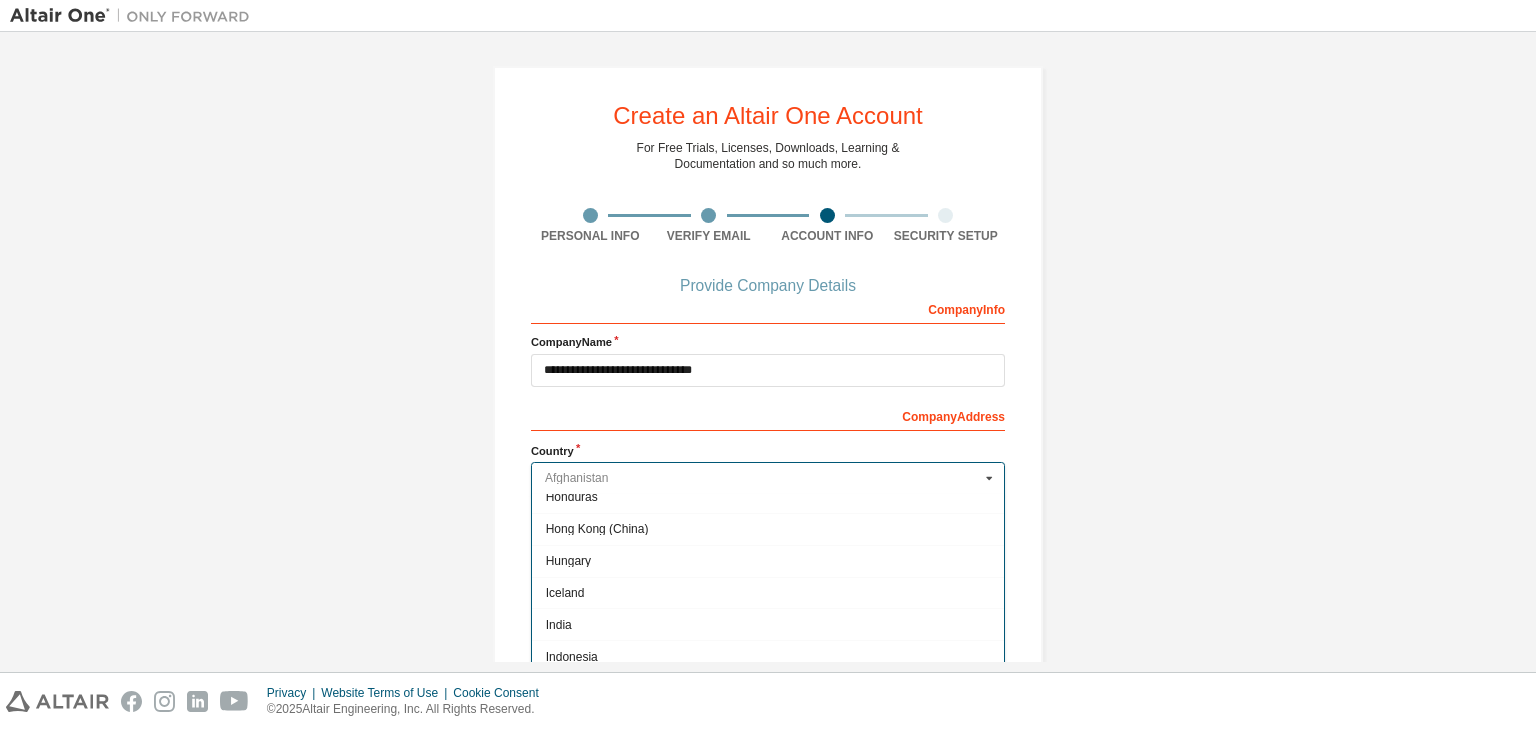 scroll, scrollTop: 3068, scrollLeft: 0, axis: vertical 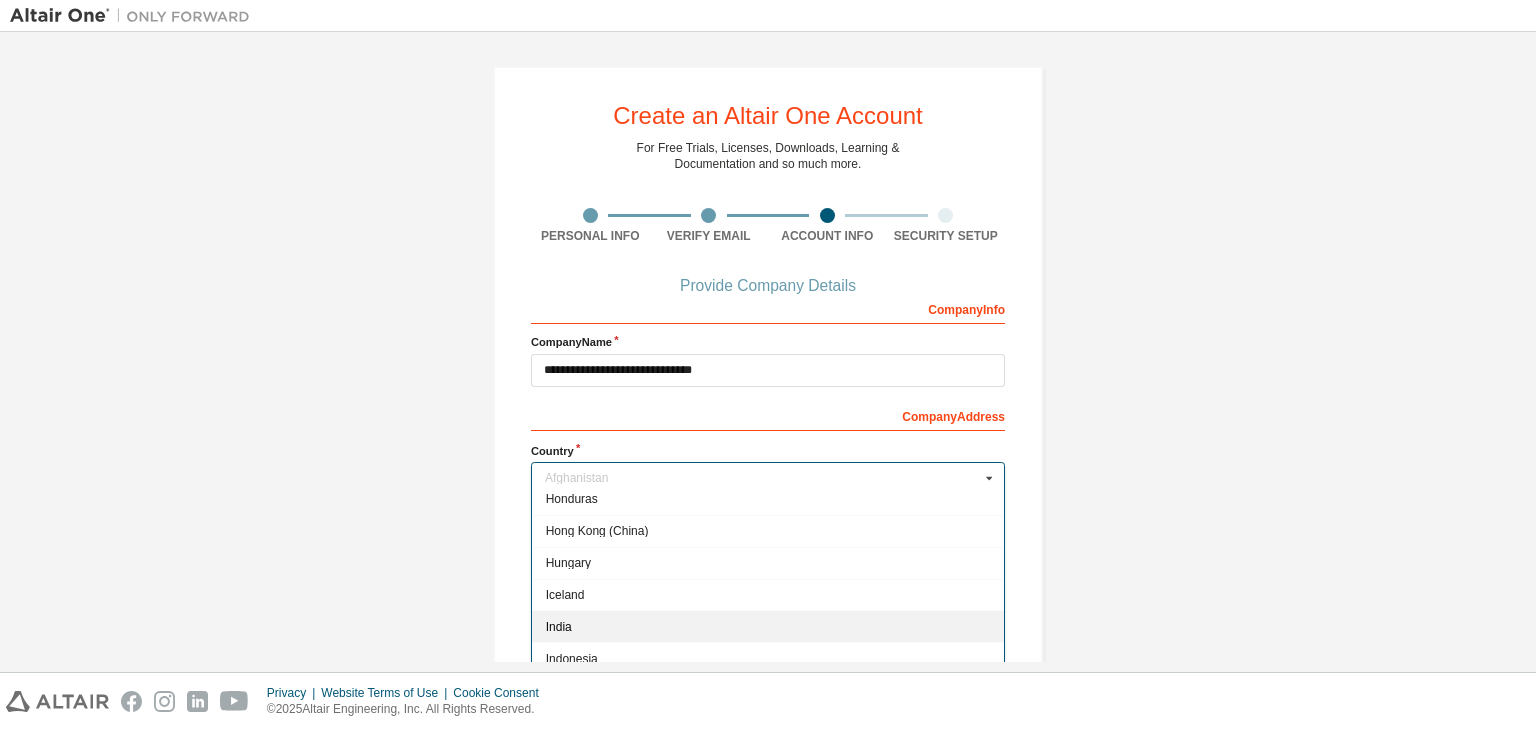 click on "India" at bounding box center (768, 627) 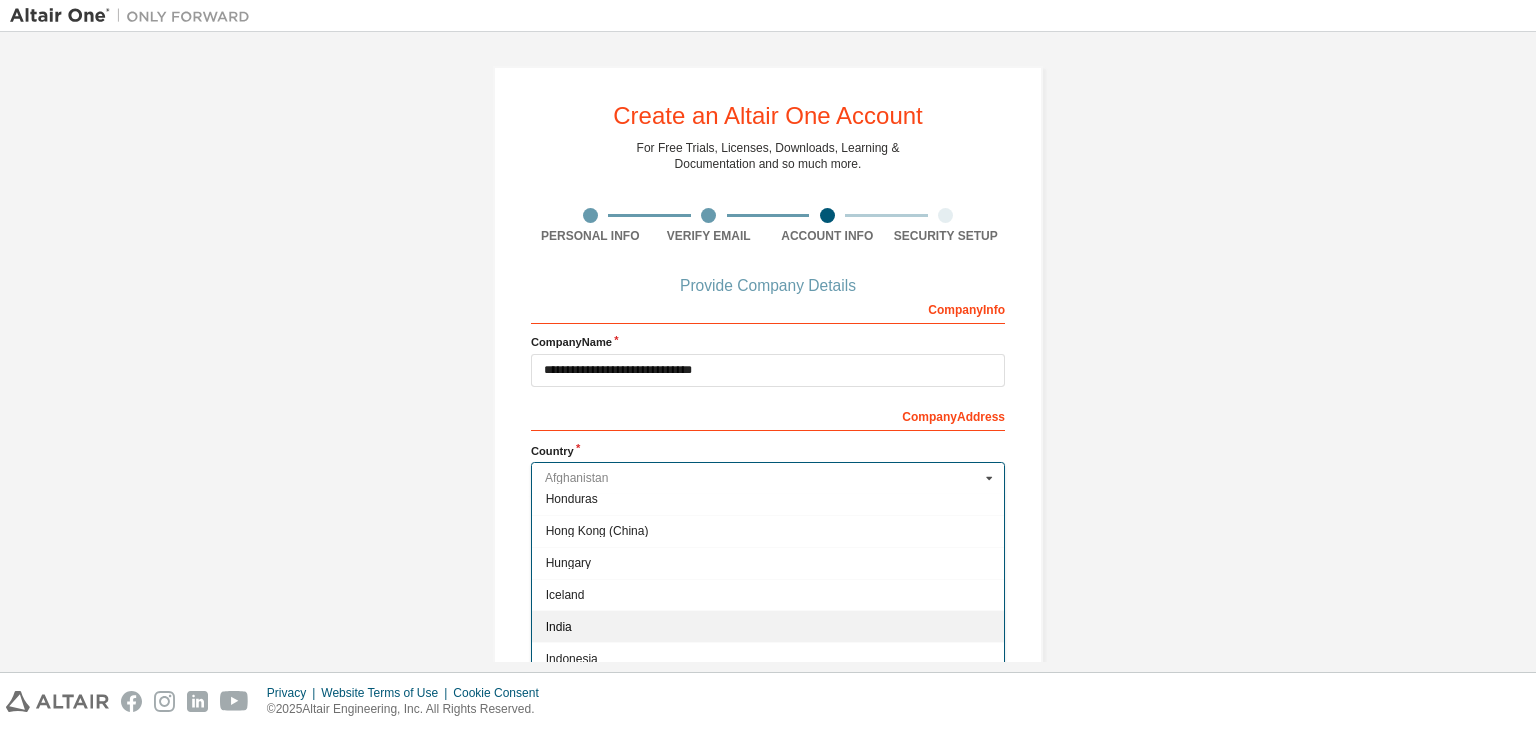 type on "***" 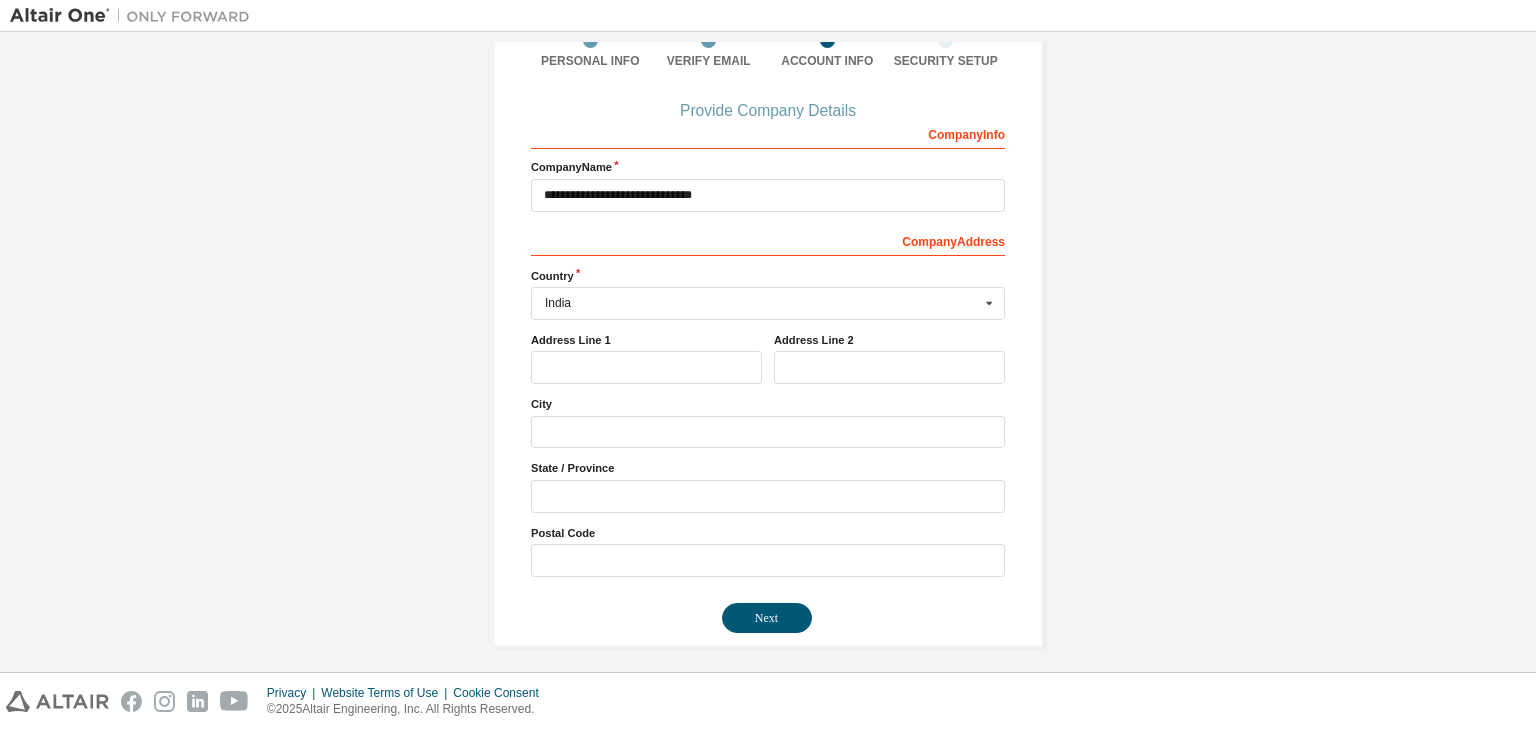 scroll, scrollTop: 180, scrollLeft: 0, axis: vertical 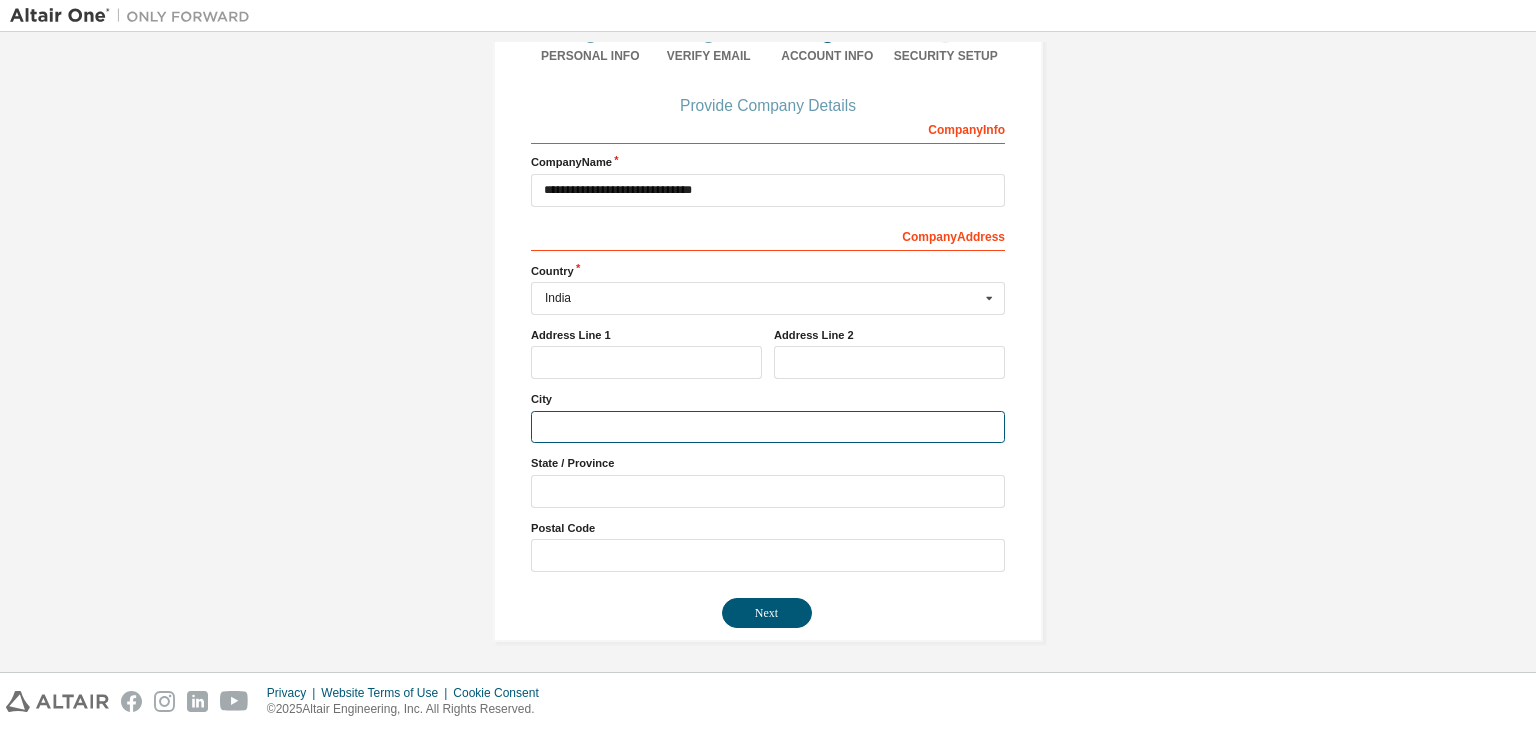 click at bounding box center [768, 427] 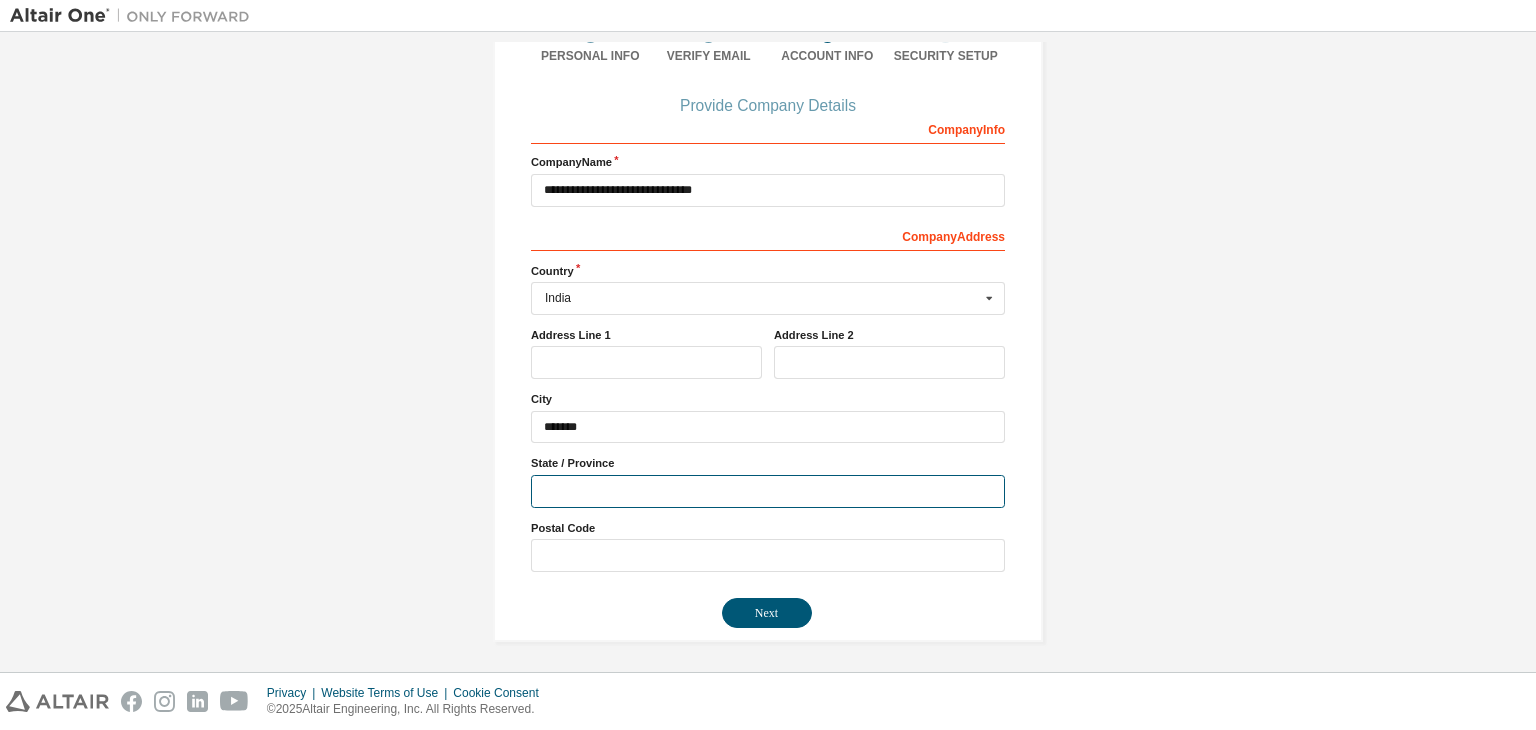 click at bounding box center [768, 491] 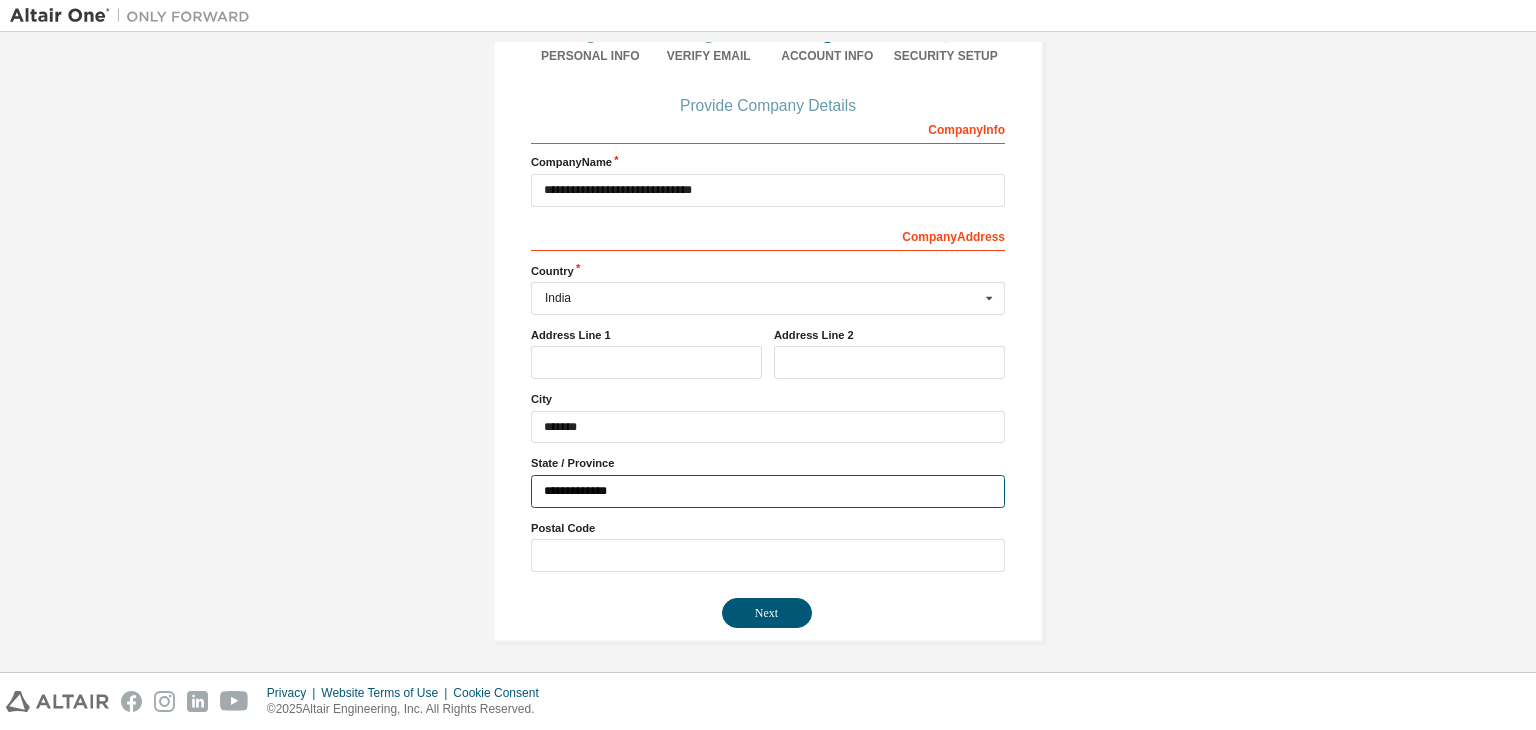 type on "**********" 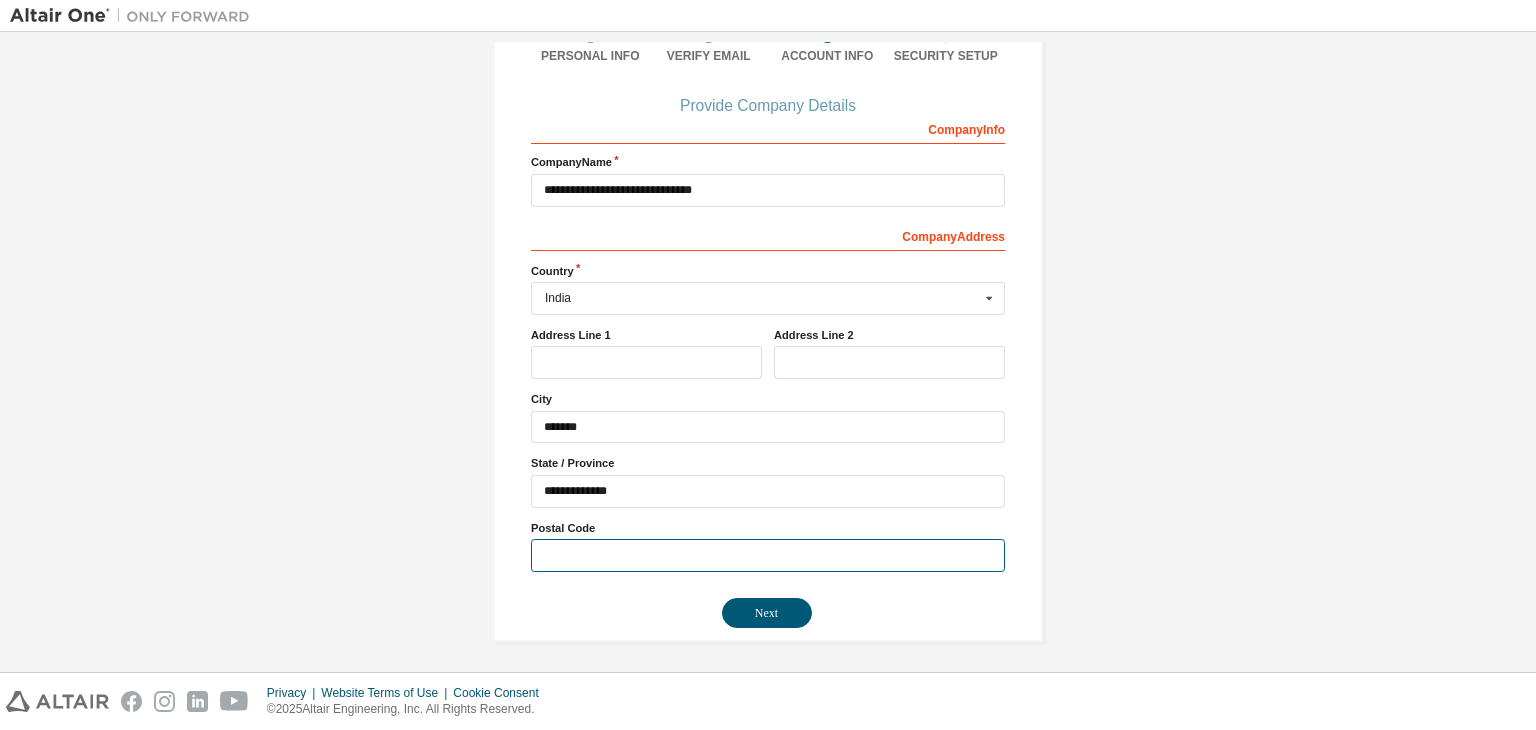 click at bounding box center [768, 555] 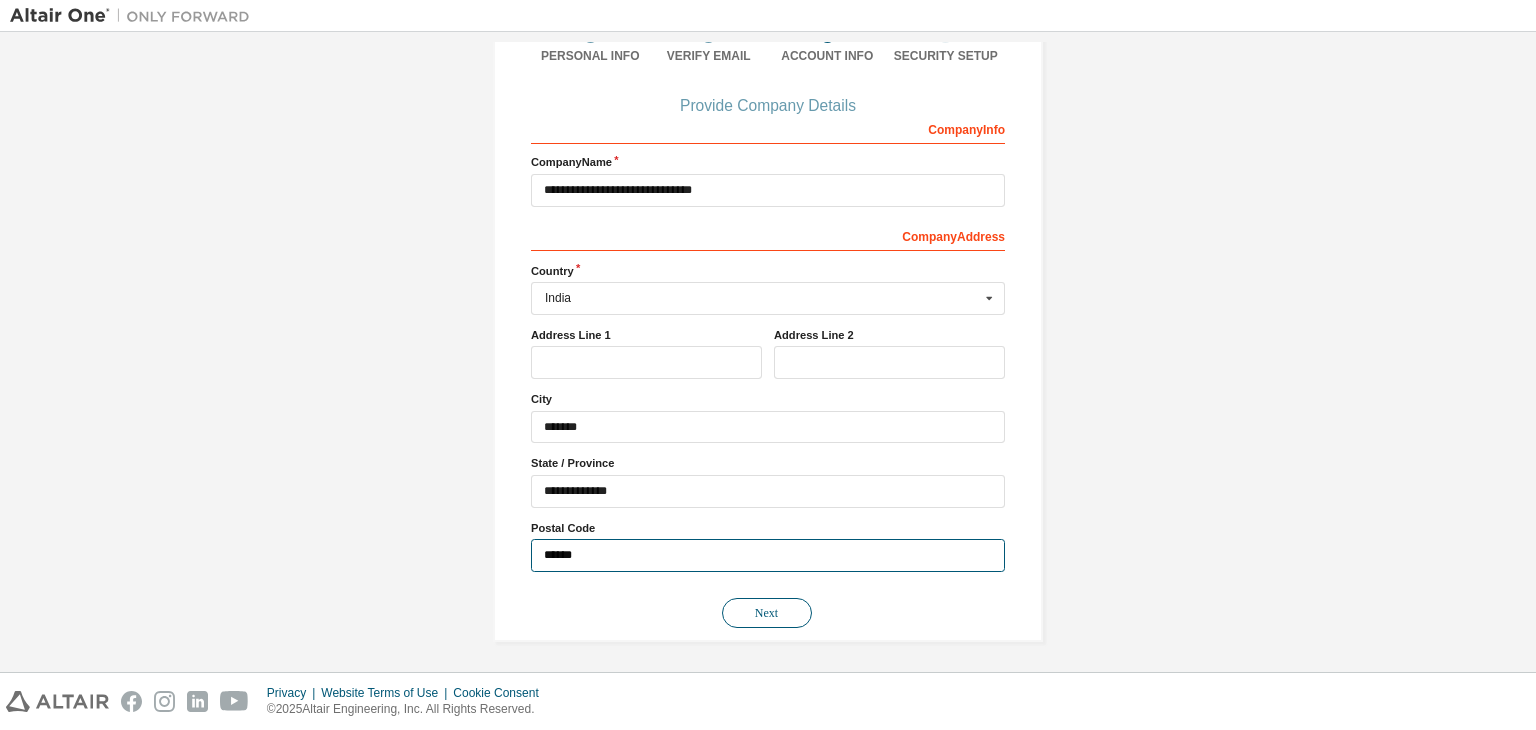 type on "******" 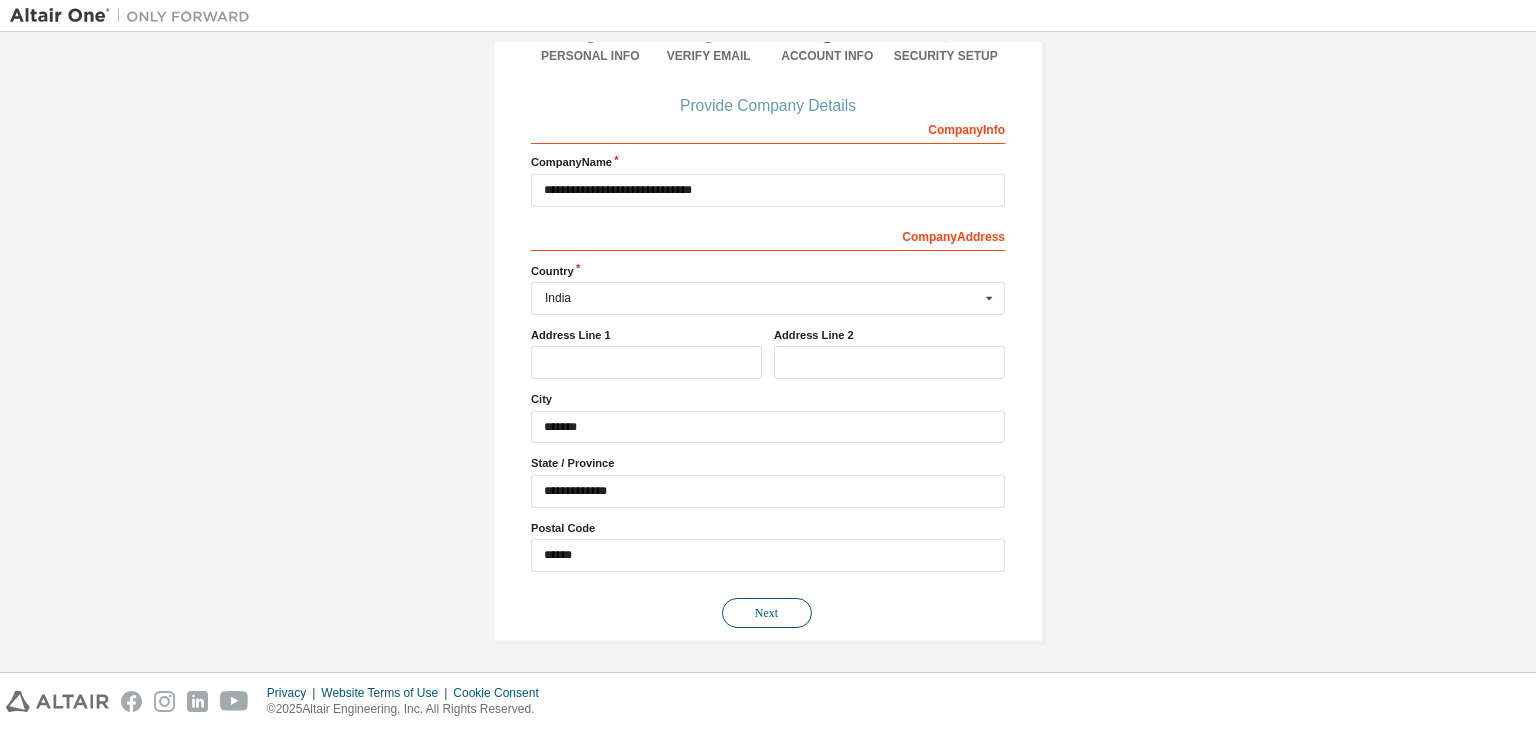 click on "Next" at bounding box center (767, 613) 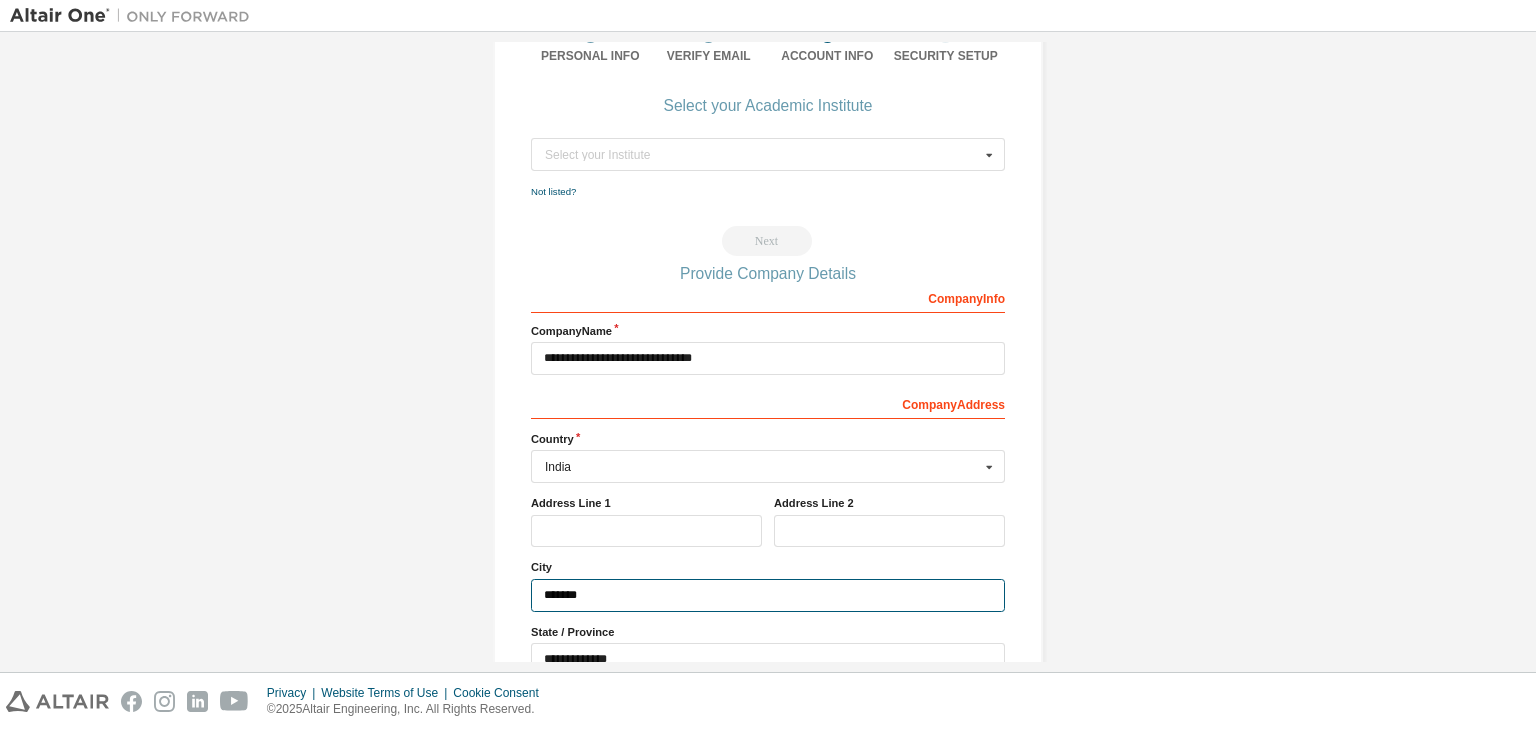 click on "*******" at bounding box center [768, 595] 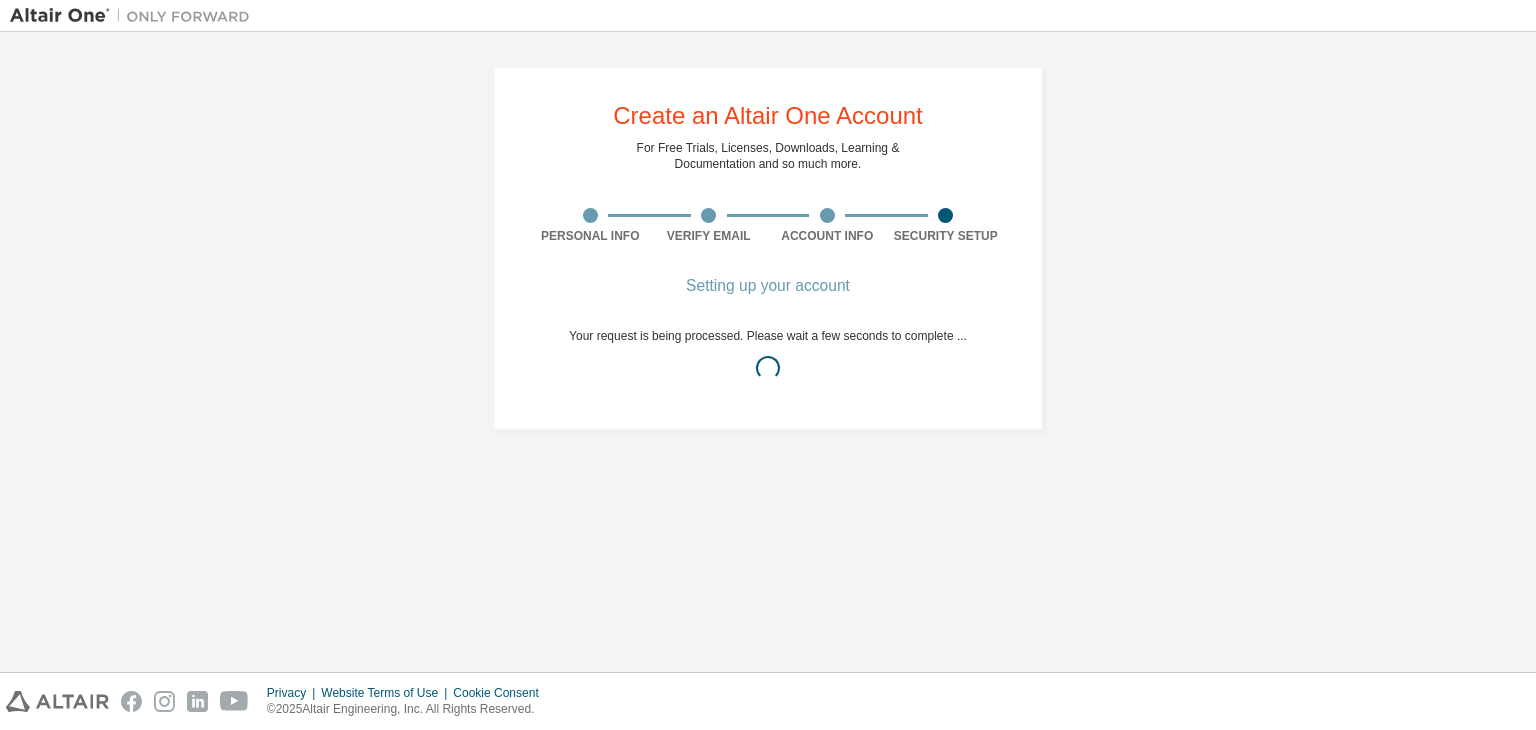 scroll, scrollTop: 0, scrollLeft: 0, axis: both 